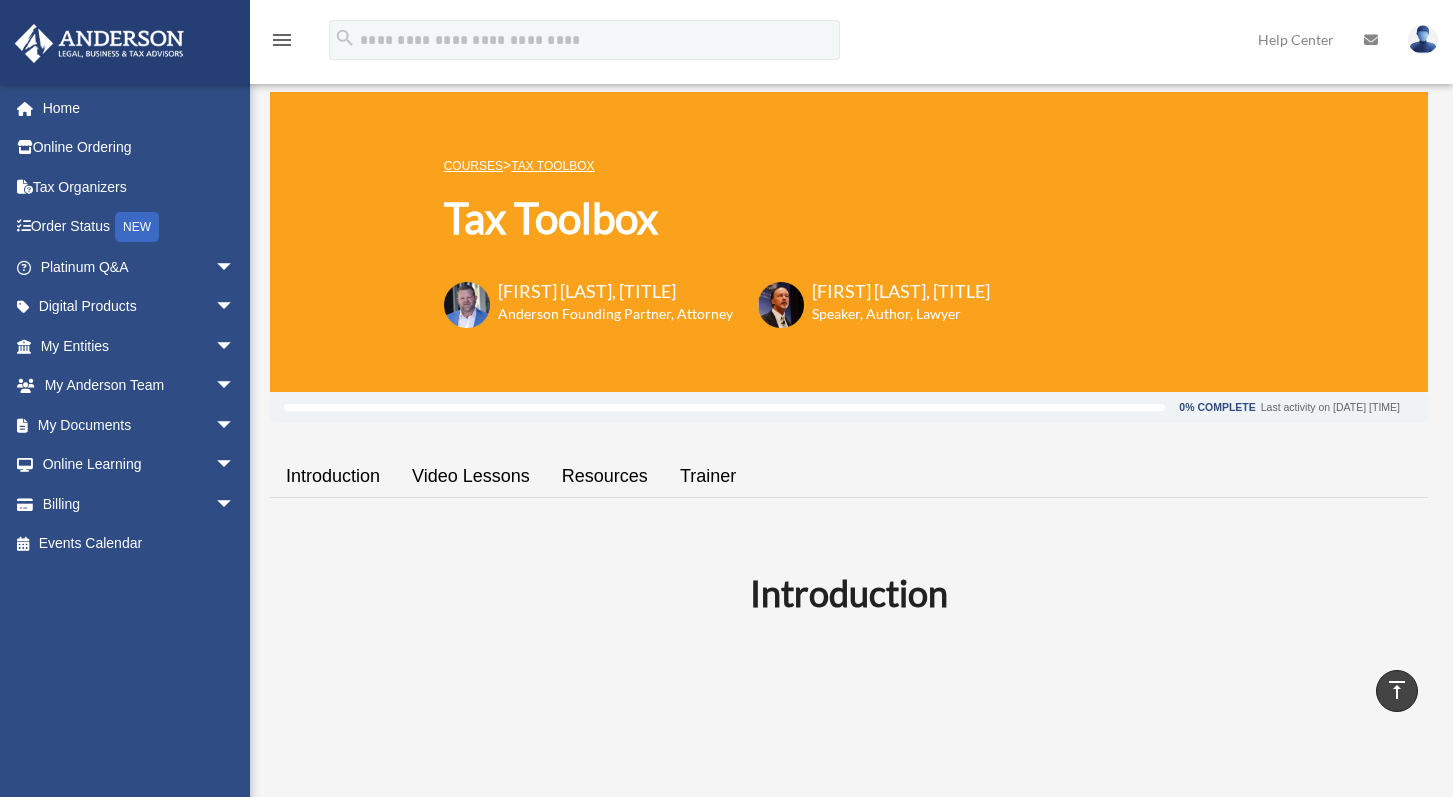 scroll, scrollTop: 600, scrollLeft: 0, axis: vertical 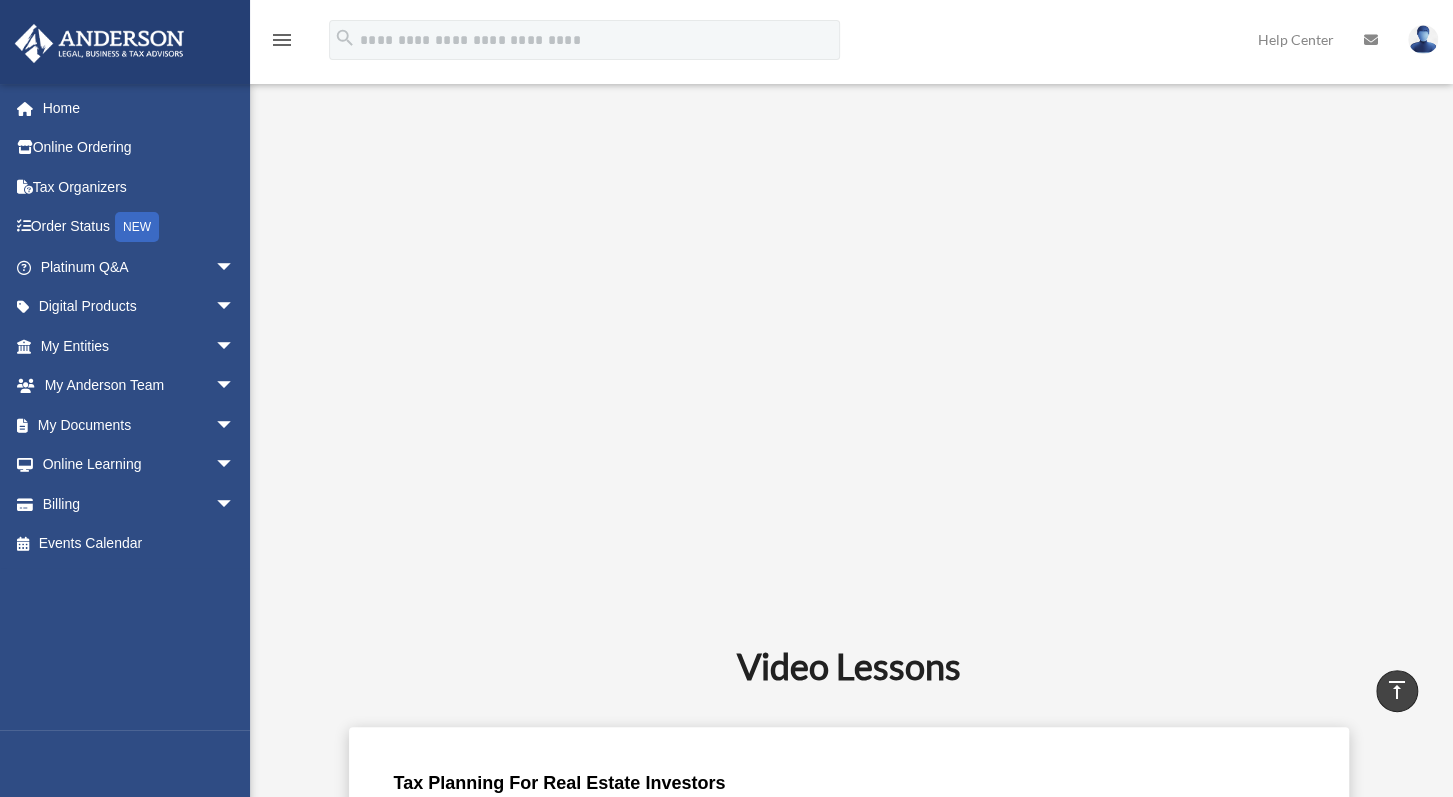 click on "Introduction" at bounding box center [849, 292] 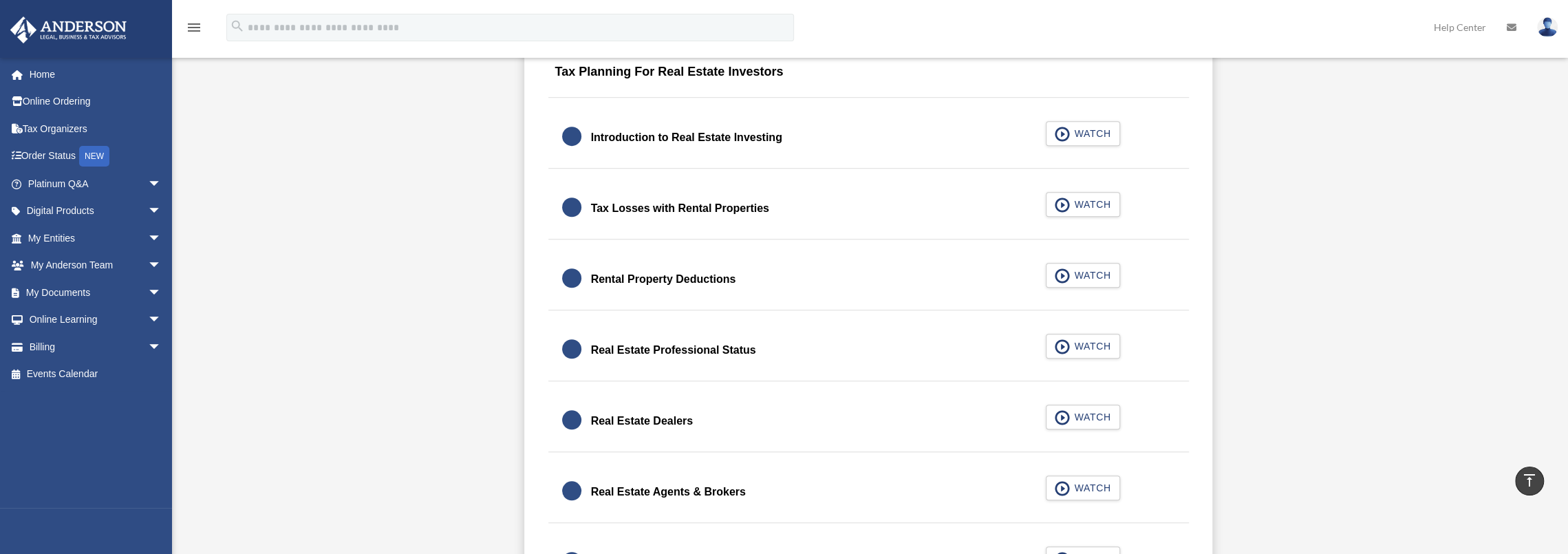scroll, scrollTop: 917, scrollLeft: 0, axis: vertical 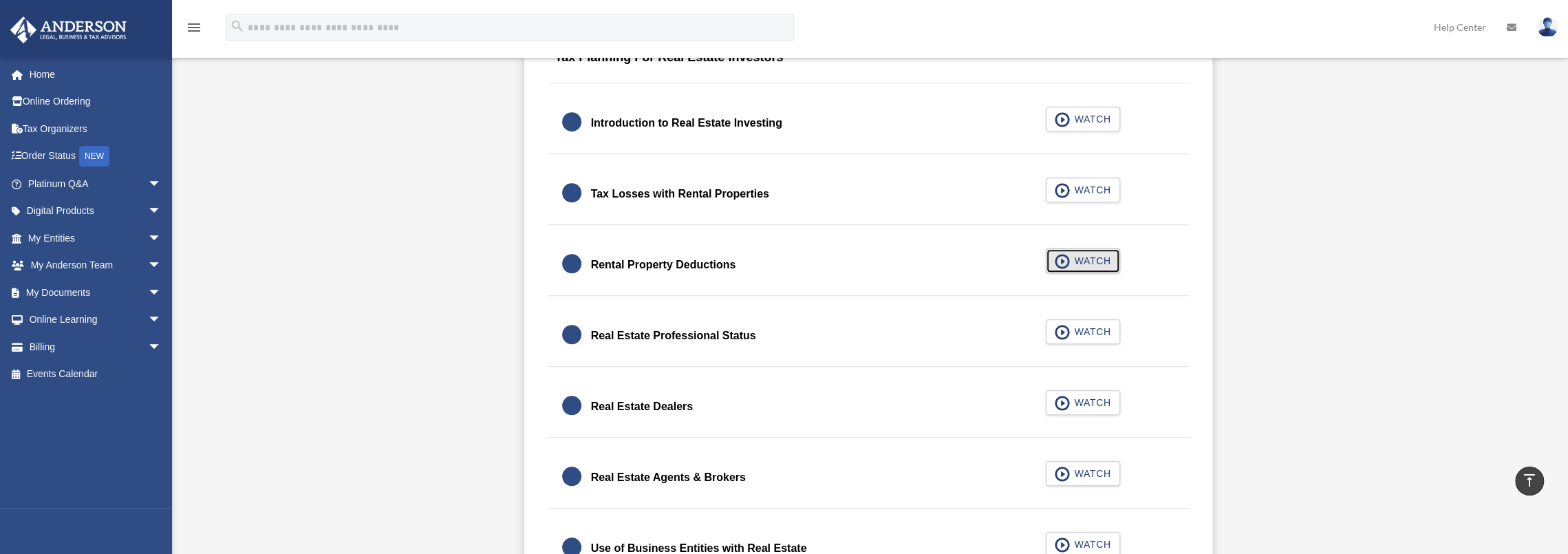 click on "WATCH" at bounding box center [1090, 261] 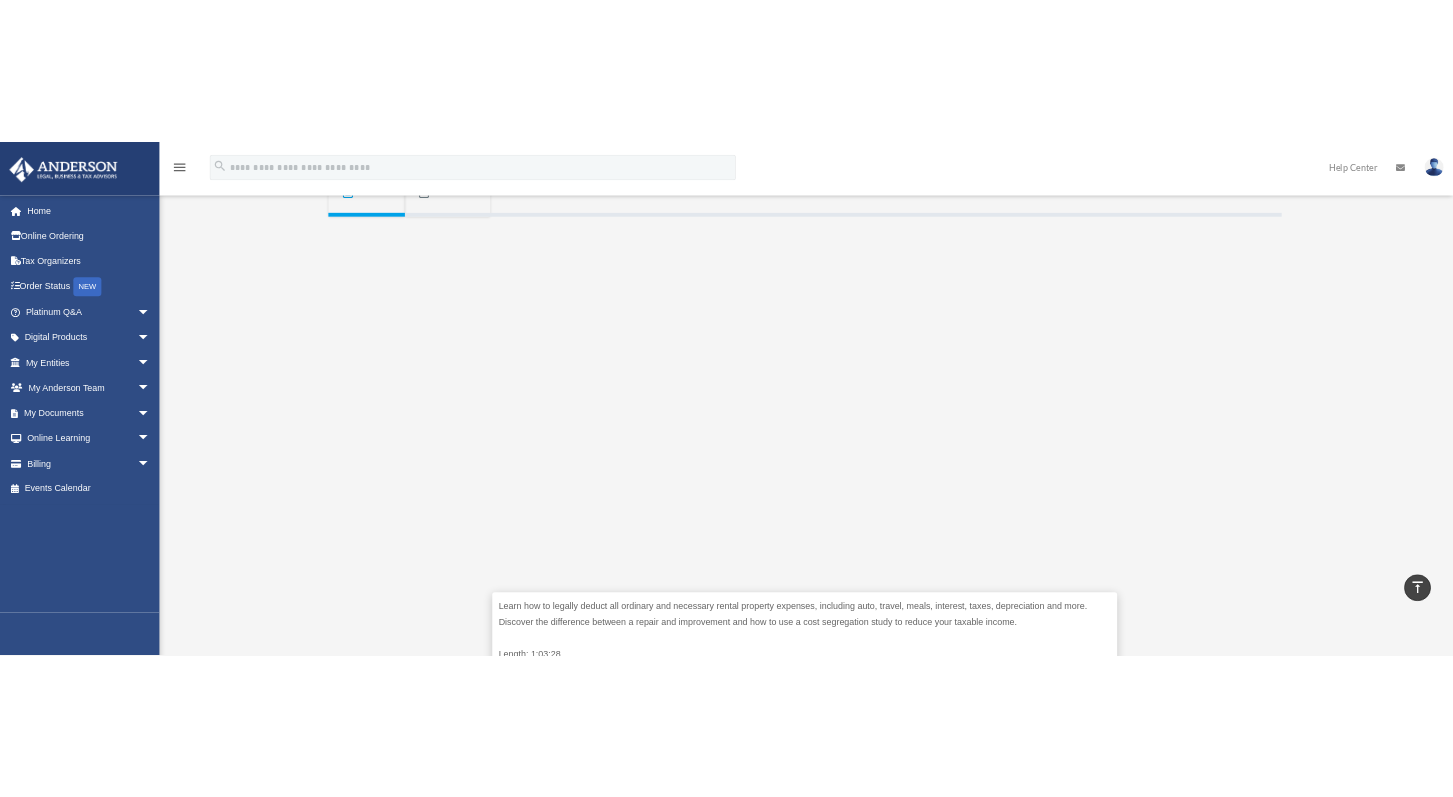 scroll, scrollTop: 366, scrollLeft: 0, axis: vertical 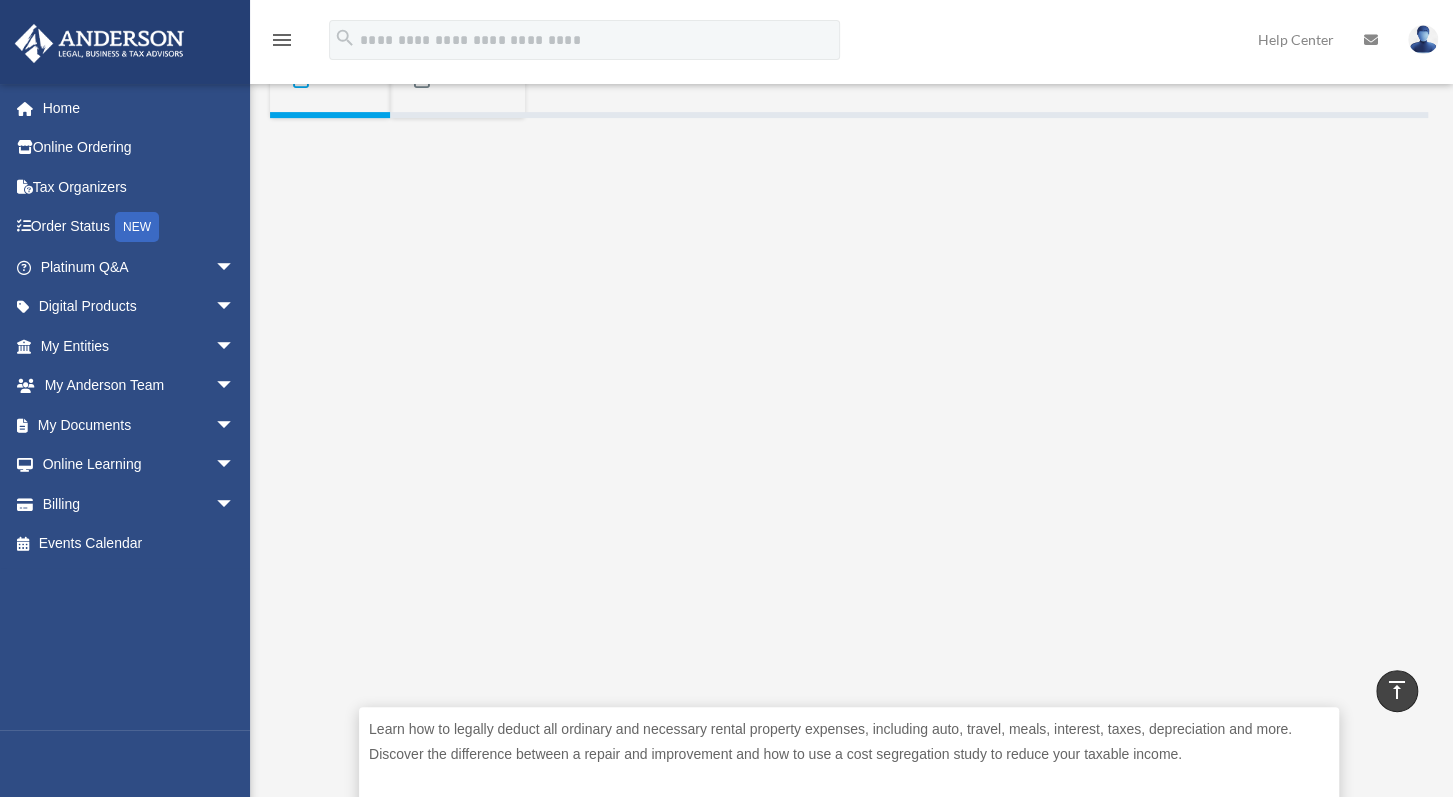click on "menu
search
Site Menu		            	 add
[EMAIL]
My Profile
Reset Password
Logout
Help Center" at bounding box center [726, 49] 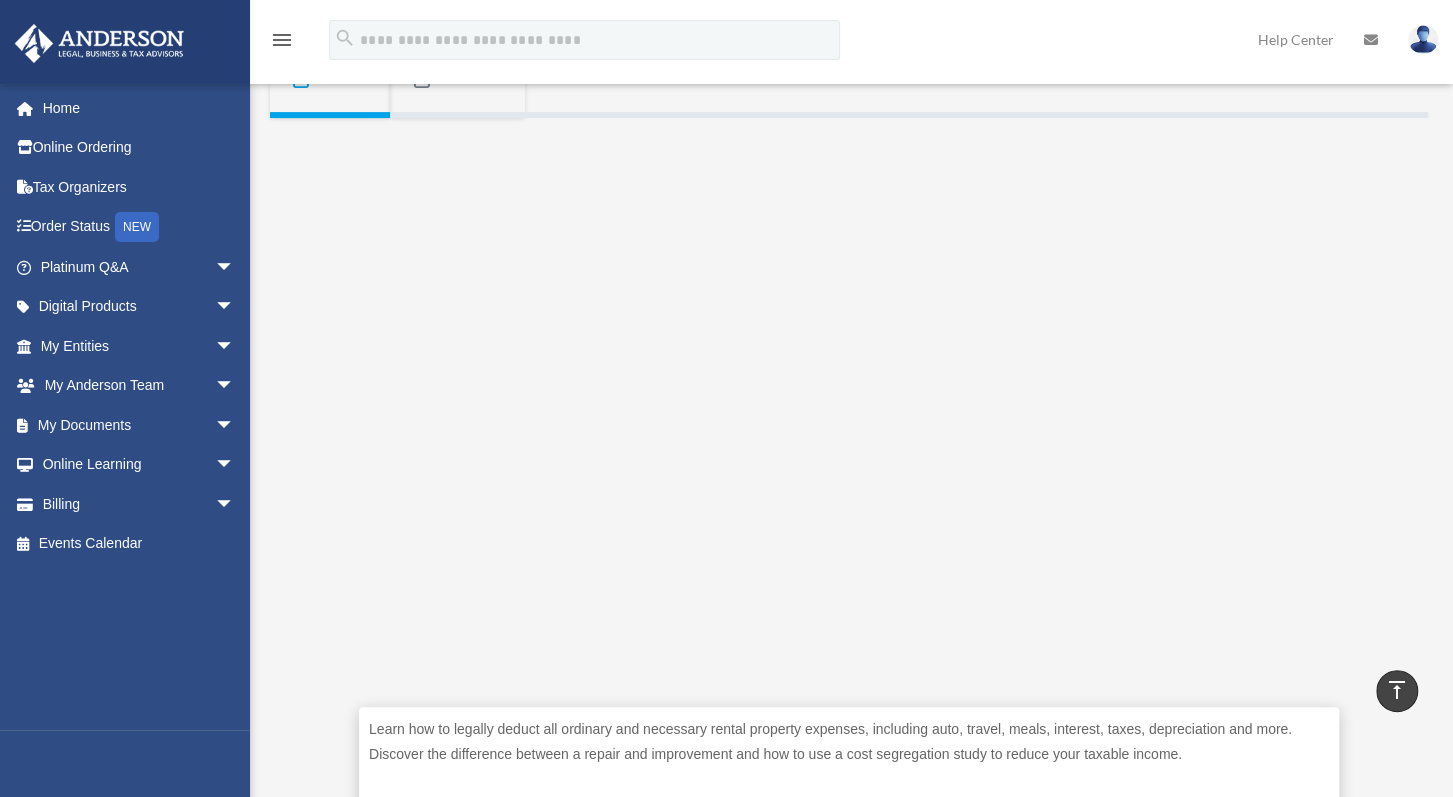 click on "[EMAIL]
Sign Out
[EMAIL]
Home
Online Ordering
Tax Organizers
Order Status  NEW
Platinum Q&A arrow_drop_down
Client FAQ
Platinum Walkthrough
Submit a Question
Answered Questions
Document Review
Platinum Knowledge Room
Tax & Bookkeeping Packages
Land Trust & Deed Forum
Portal Feedback
Digital Products arrow_drop_down
Tax Toolbox
Business Credit Optimizer
Virtual Bookkeeping
Land Trust Kit
Wholesale Trust Kit
My Entities arrow_drop_down
Overview
CTA Hub
Entity Change Request
Binder Walkthrough
My Blueprint
Tax Due Dates
My Anderson Team arrow_drop_down
My Anderson Team
Anderson System
Client Referrals
My Documents arrow_drop_down
Box
Meeting Minutes
Forms Library" at bounding box center (132, 406) 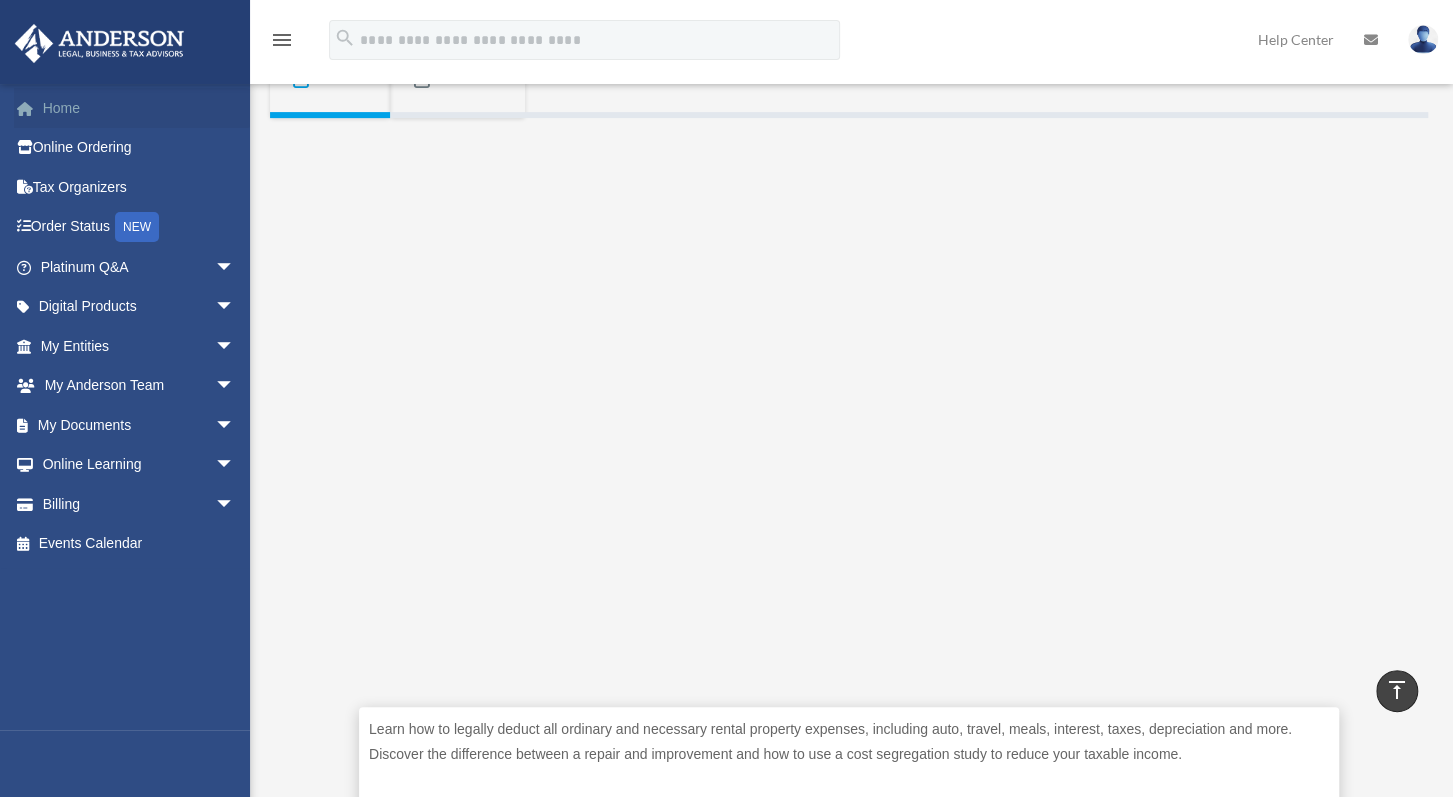 click on "Home" at bounding box center [139, 108] 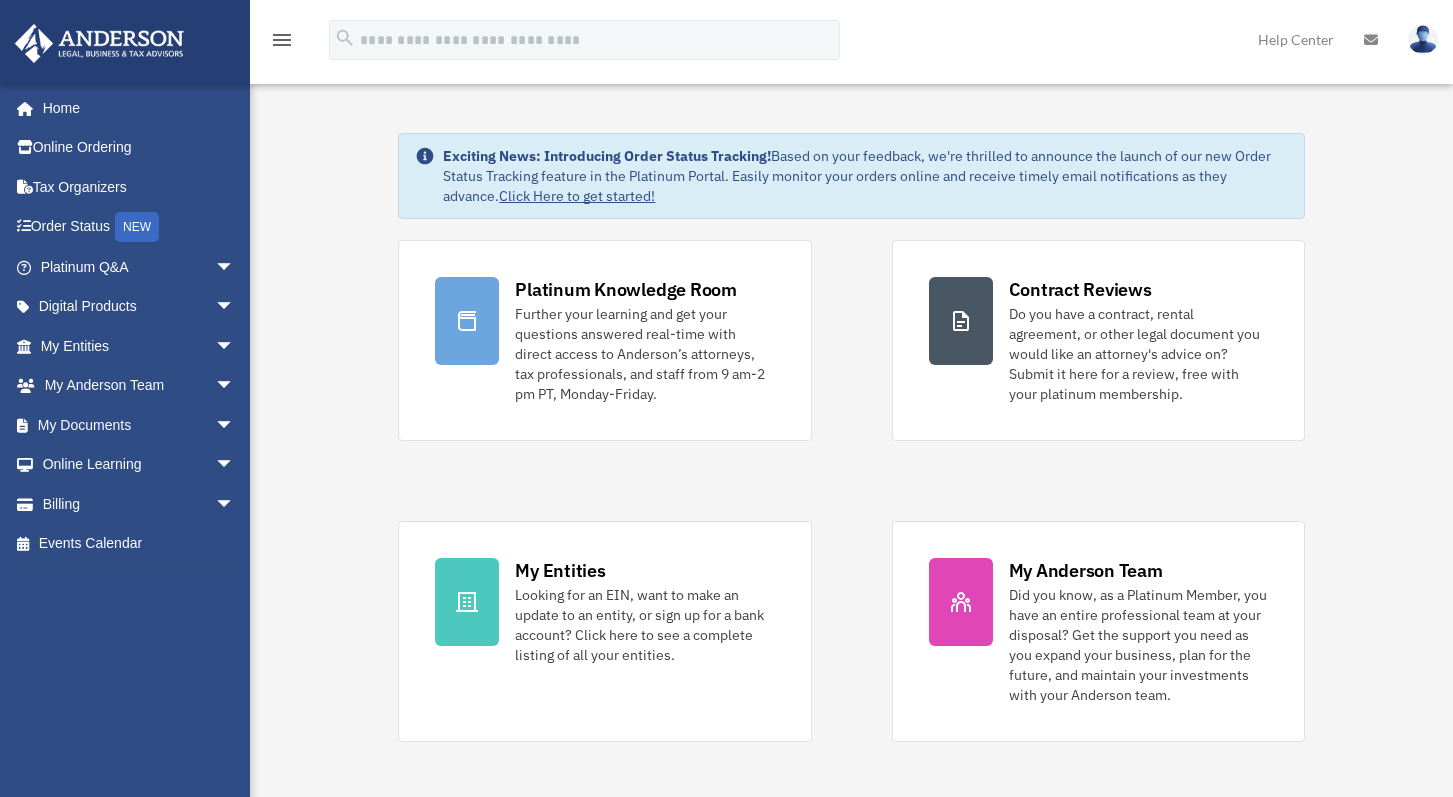 scroll, scrollTop: 0, scrollLeft: 0, axis: both 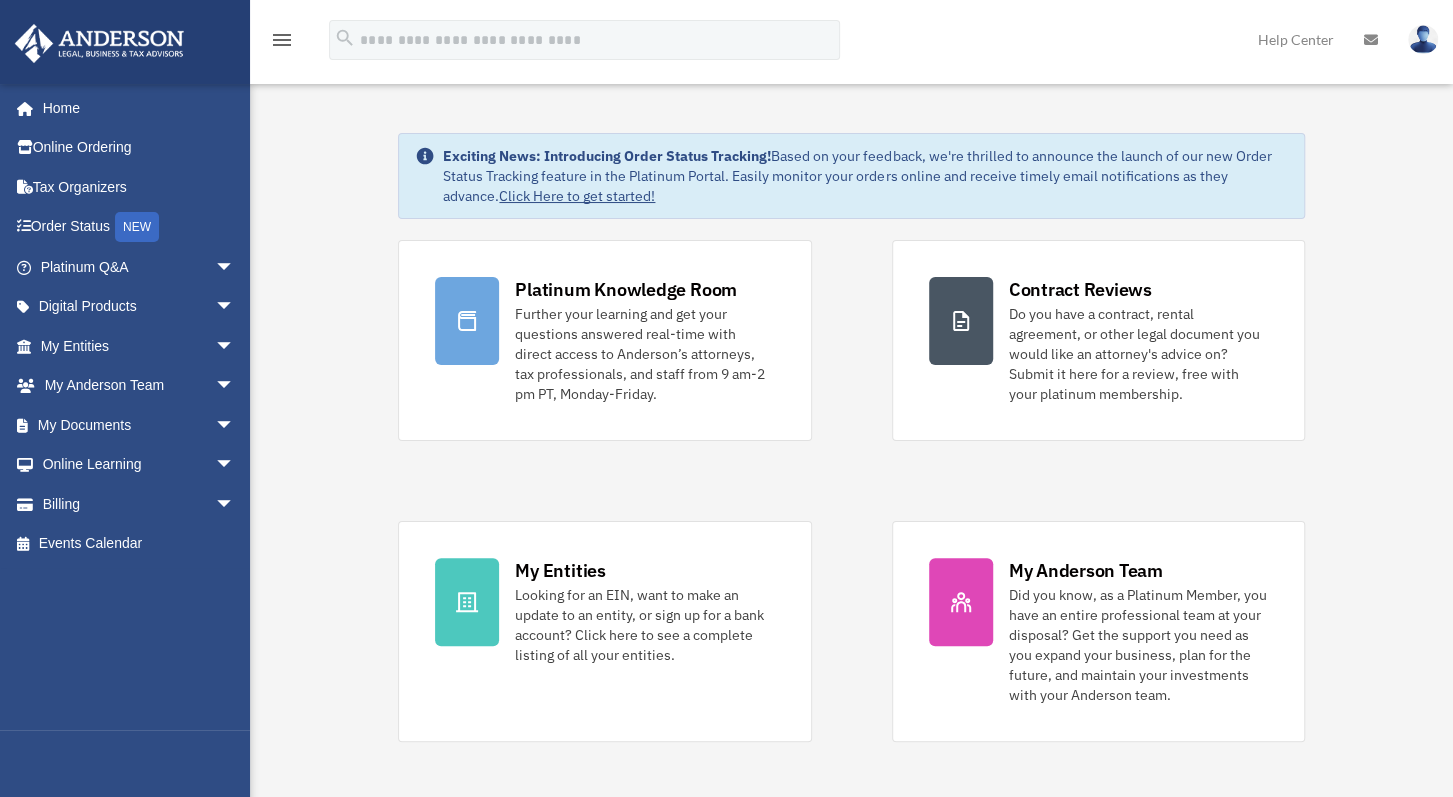 click on "Exciting News: Introducing Order Status Tracking!  Based on your feedback, we're thrilled to announce the launch of our new Order Status Tracking feature in the Platinum Portal. Easily monitor your orders online and receive timely email notifications as they advance.   Click Here to get started!
Platinum Knowledge Room
Further your learning and get your questions answered real-time with direct access to Anderson’s attorneys, tax professionals, and staff from 9 am-2 pm PT, Monday-Friday." at bounding box center [851, 1052] 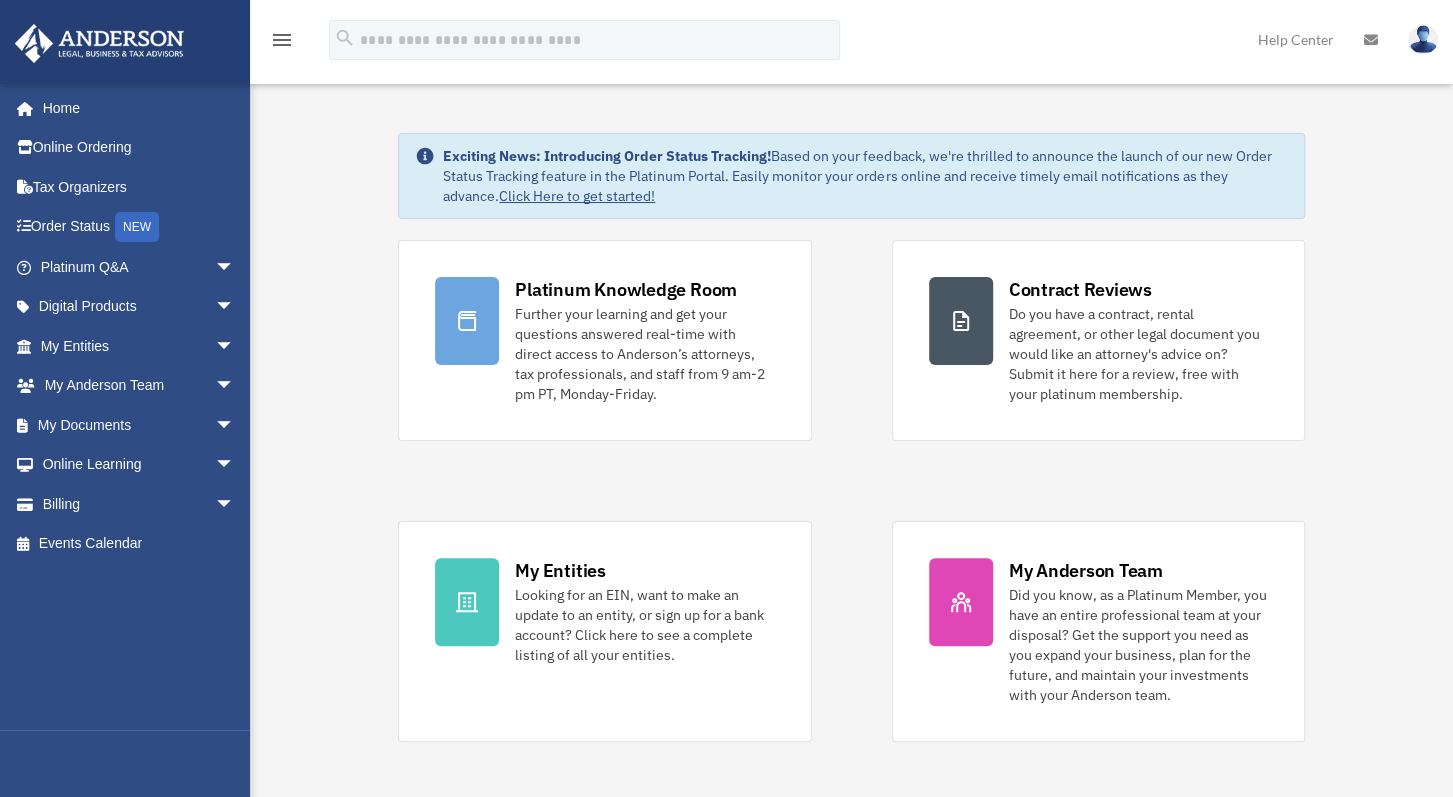 click on "amiryounan@hotmail.com
Sign Out
amiryounan@hotmail.com
Home
Online Ordering
Tax Organizers
Order Status  NEW
Platinum Q&A arrow_drop_down
Client FAQ
Platinum Walkthrough
Submit a Question
Answered Questions
Document Review
Platinum Knowledge Room
Tax & Bookkeeping Packages
Land Trust & Deed Forum
Portal Feedback
Digital Products arrow_drop_down
Tax Toolbox
Business Credit Optimizer
Virtual Bookkeeping
Land Trust Kit
Wholesale Trust Kit
My Entities arrow_drop_down
Overview
CTA Hub
Entity Change Request
Binder Walkthrough
My Blueprint
Tax Due Dates
My Anderson Team arrow_drop_down
My Anderson Team
Anderson System
Client Referrals
My Documents arrow_drop_down
Box
Meeting Minutes
Forms Library" at bounding box center [132, 406] 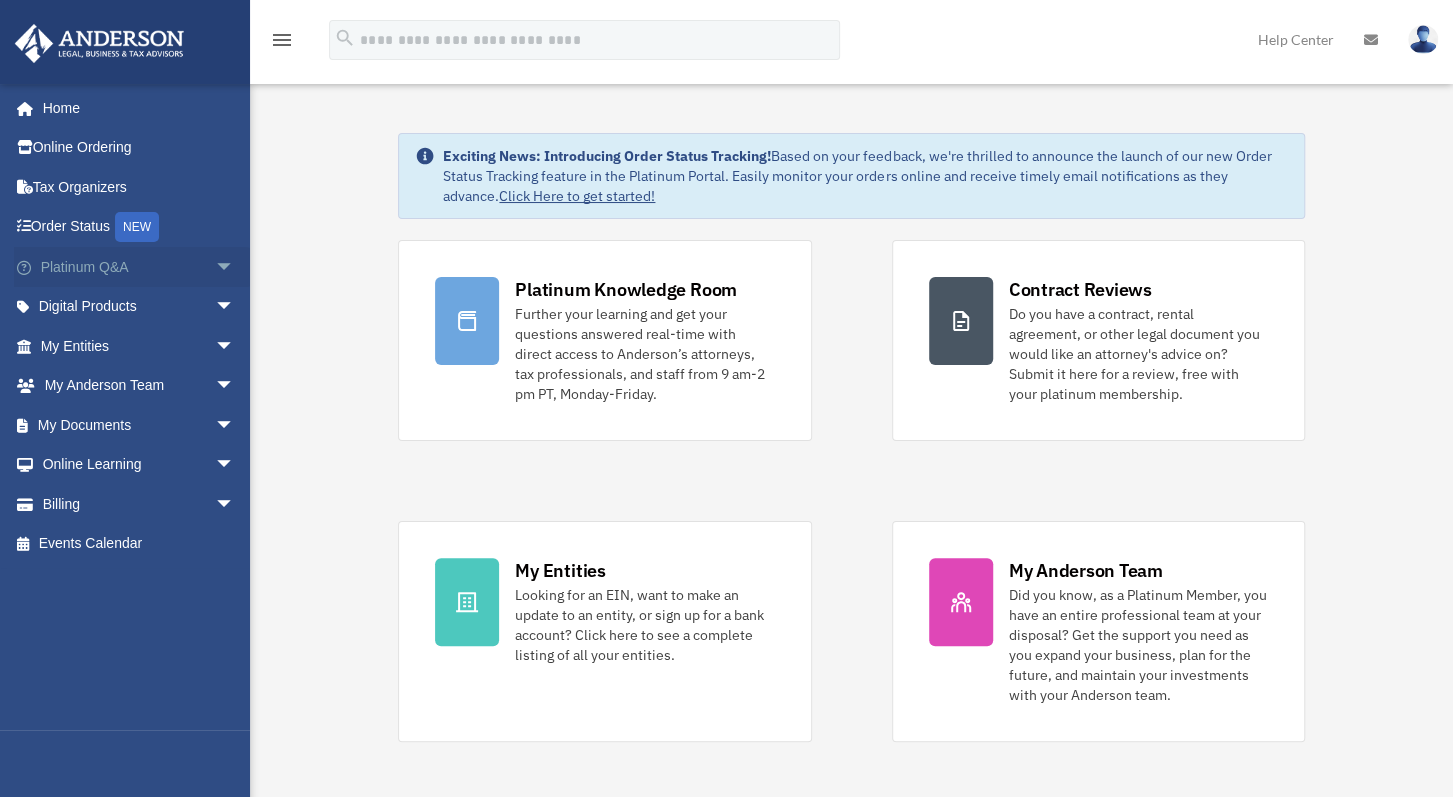 click on "arrow_drop_down" at bounding box center [235, 267] 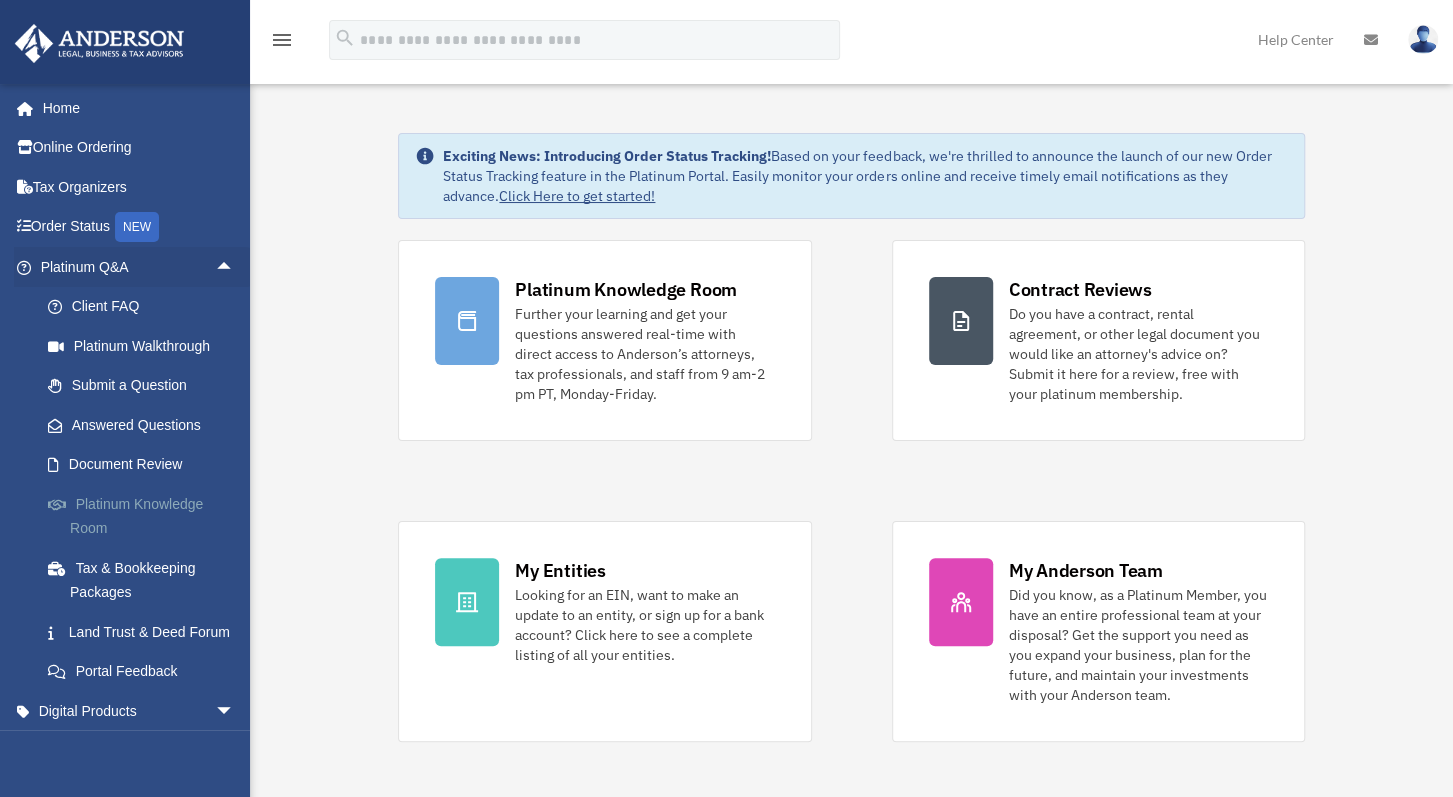click on "Platinum Knowledge Room" at bounding box center [146, 516] 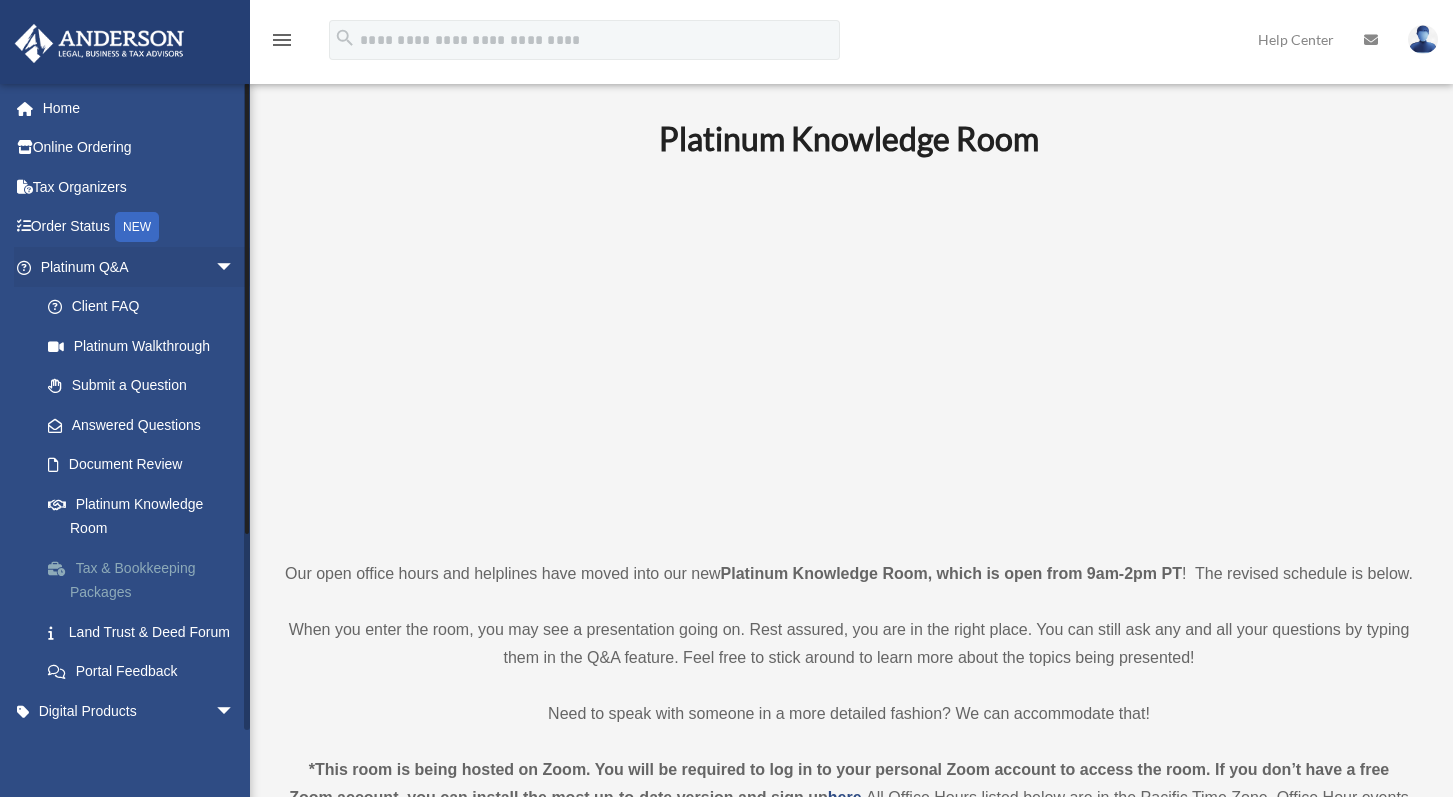 scroll, scrollTop: 0, scrollLeft: 0, axis: both 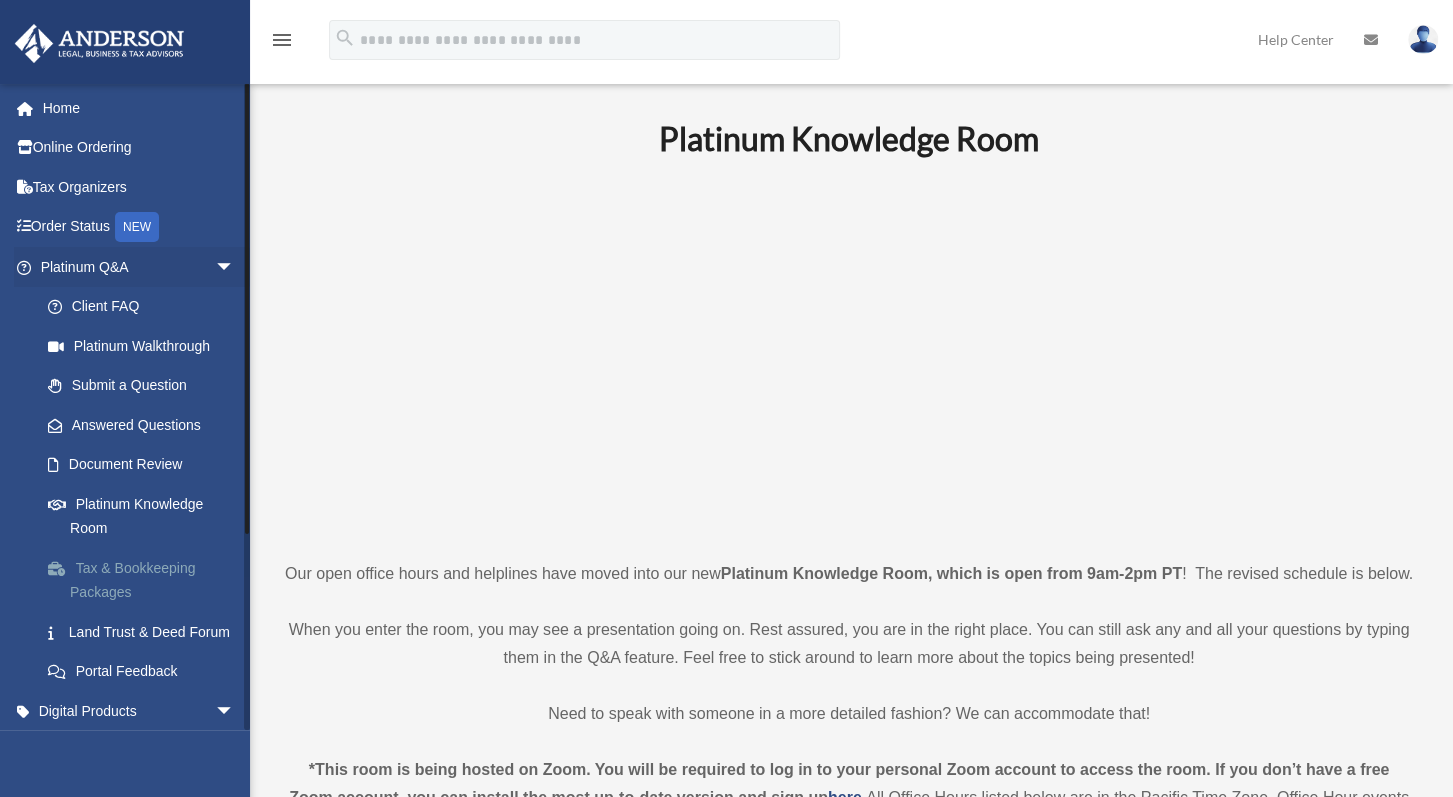 click on "Tax & Bookkeeping Packages" at bounding box center [146, 580] 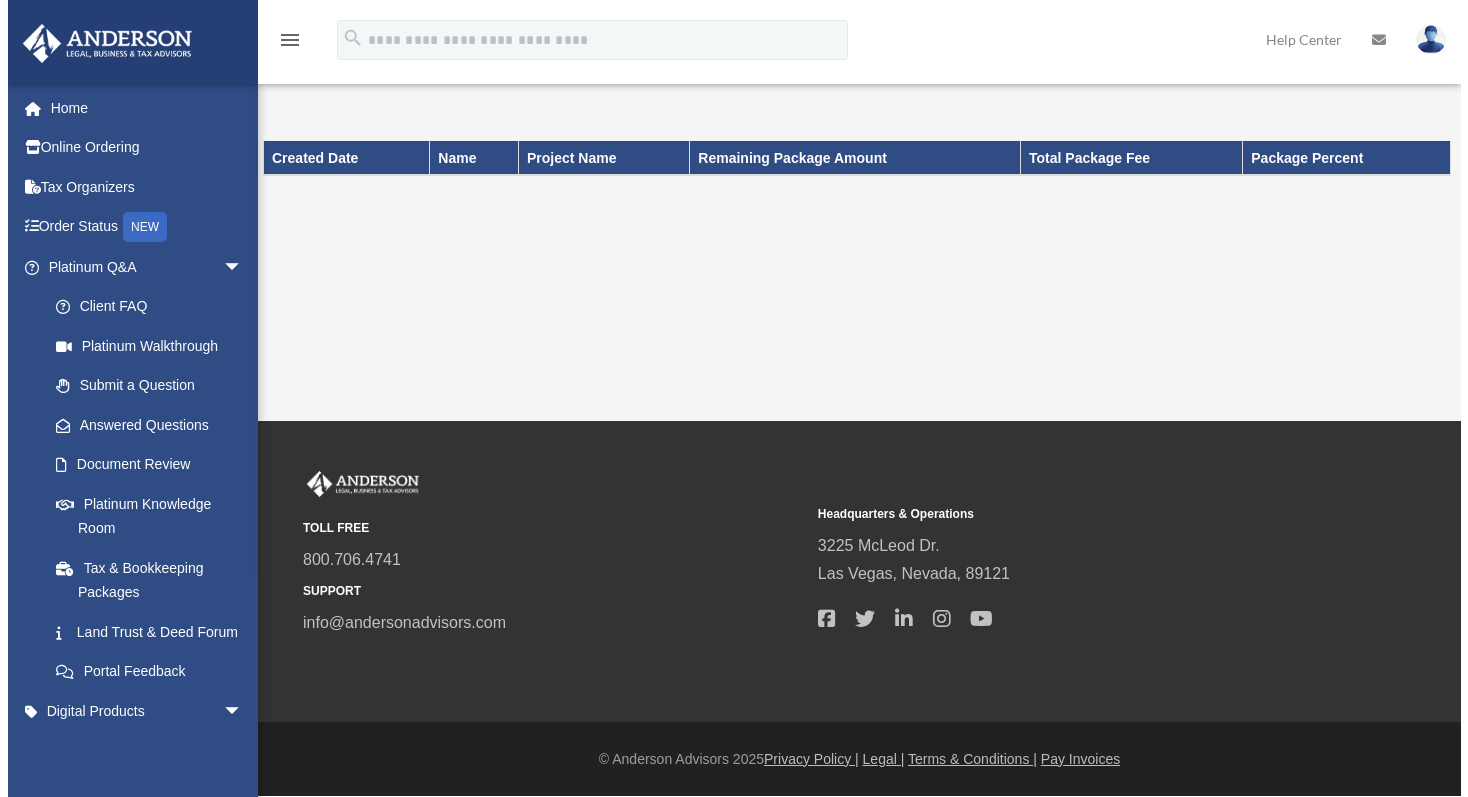 scroll, scrollTop: 0, scrollLeft: 0, axis: both 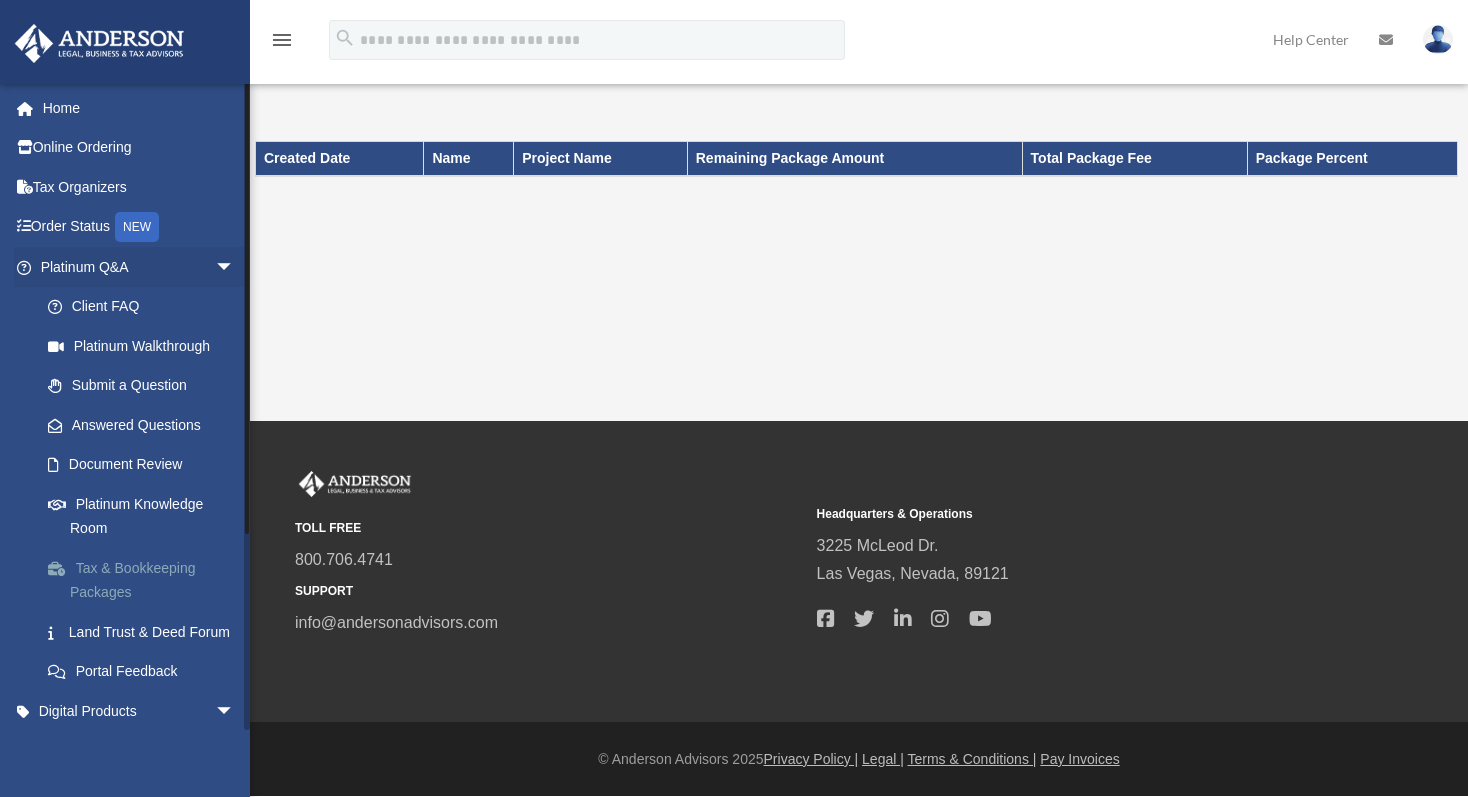 click on "Tax & Bookkeeping Packages" at bounding box center (146, 580) 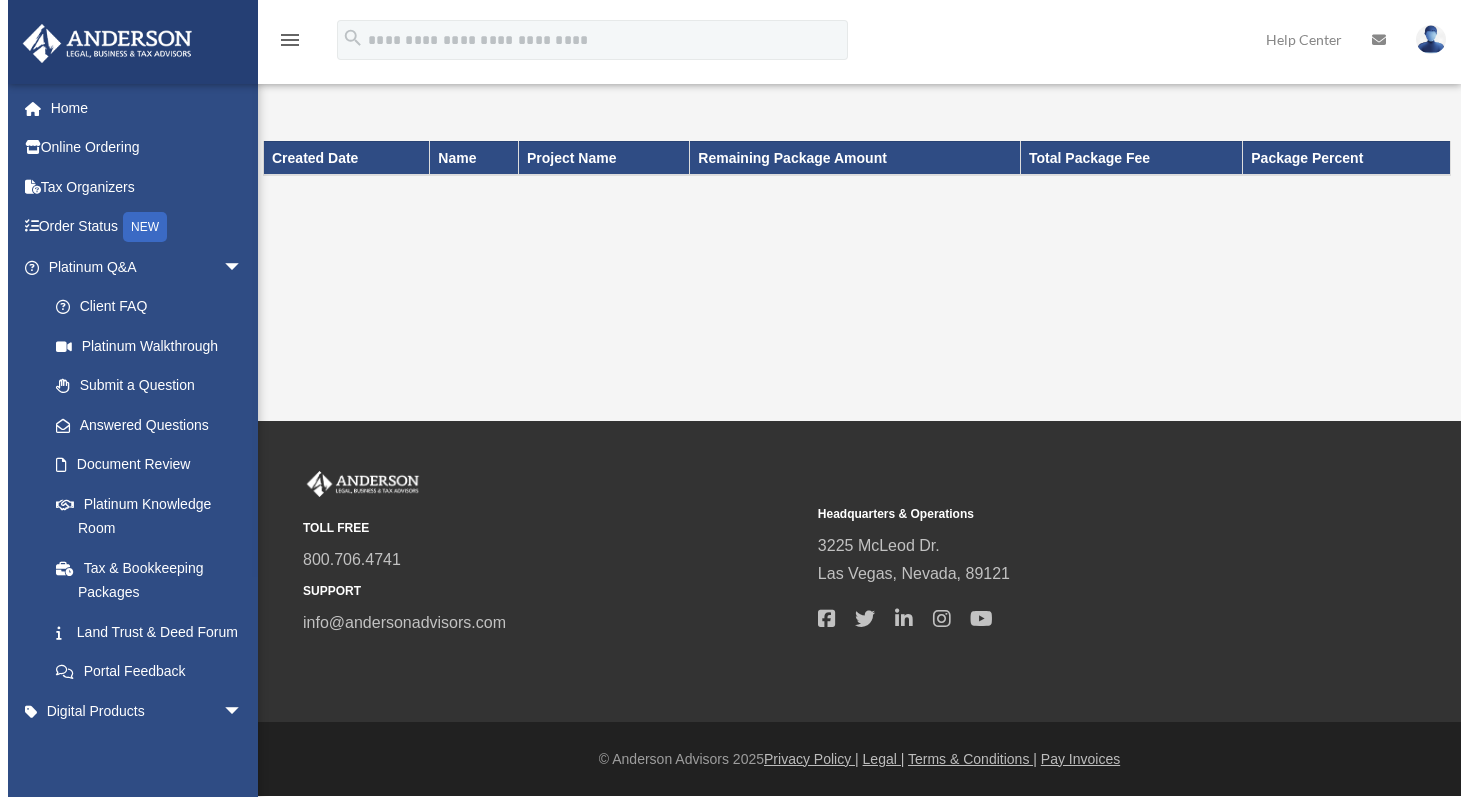 scroll, scrollTop: 0, scrollLeft: 0, axis: both 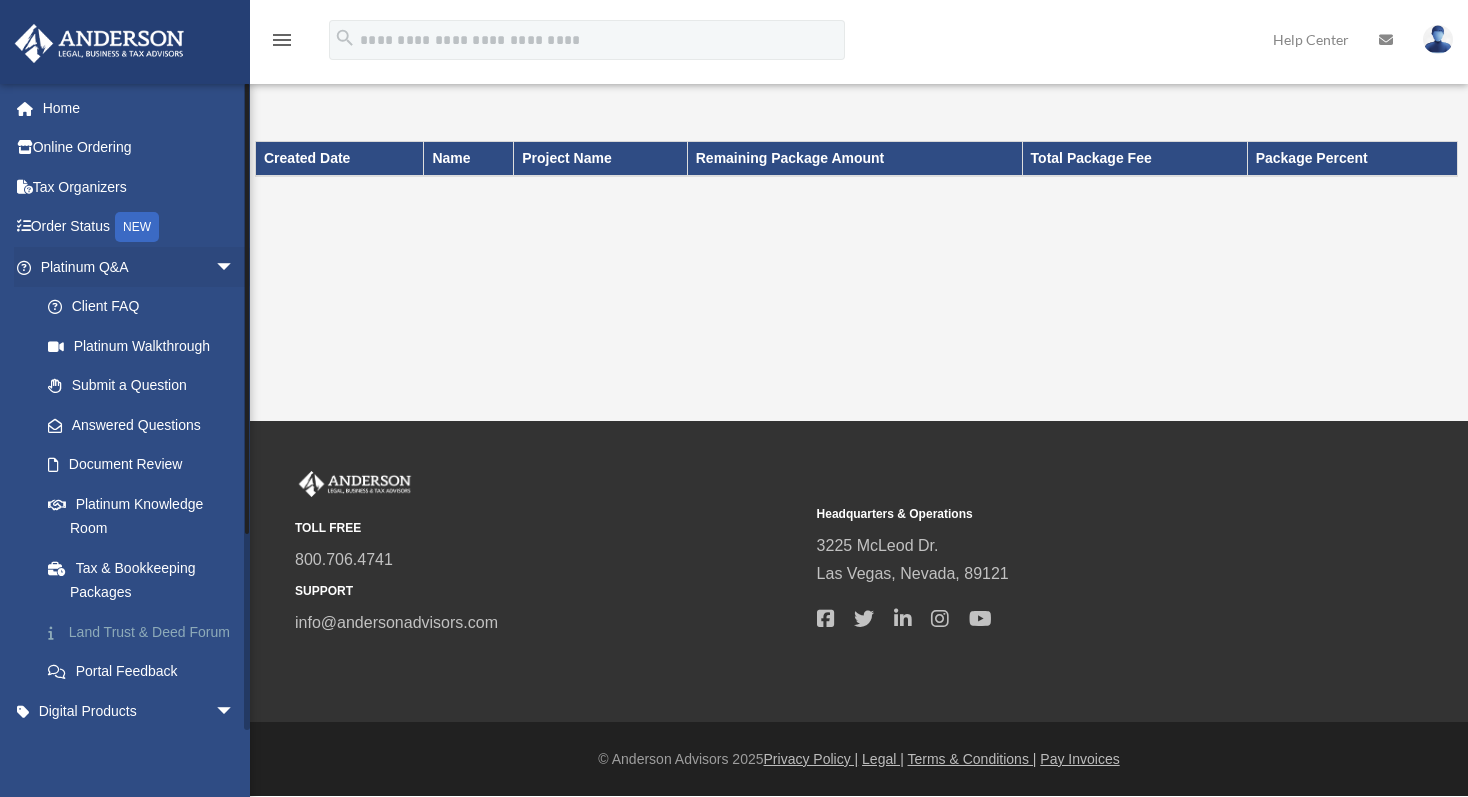 click on "Land Trust & Deed Forum" at bounding box center (146, 632) 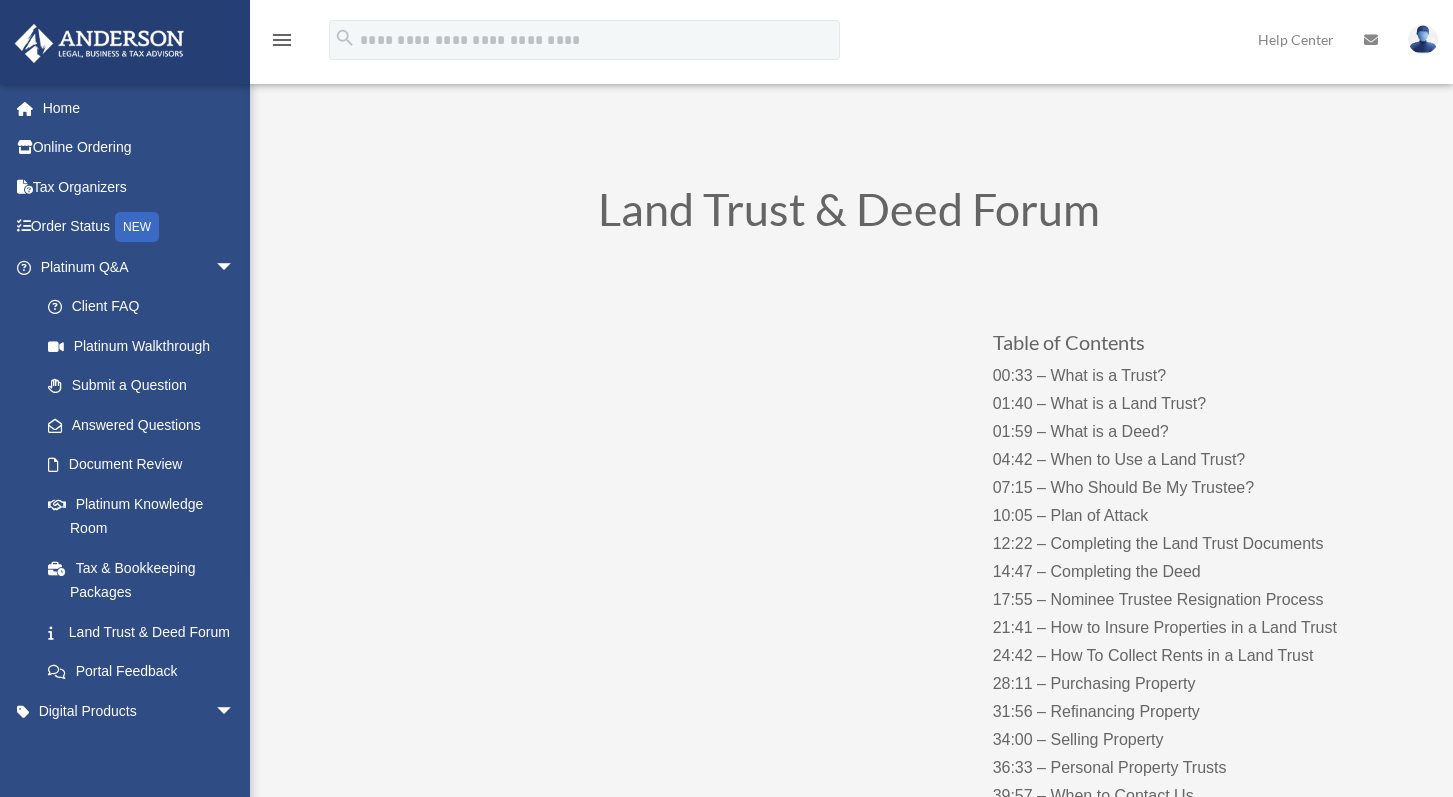 scroll, scrollTop: 0, scrollLeft: 0, axis: both 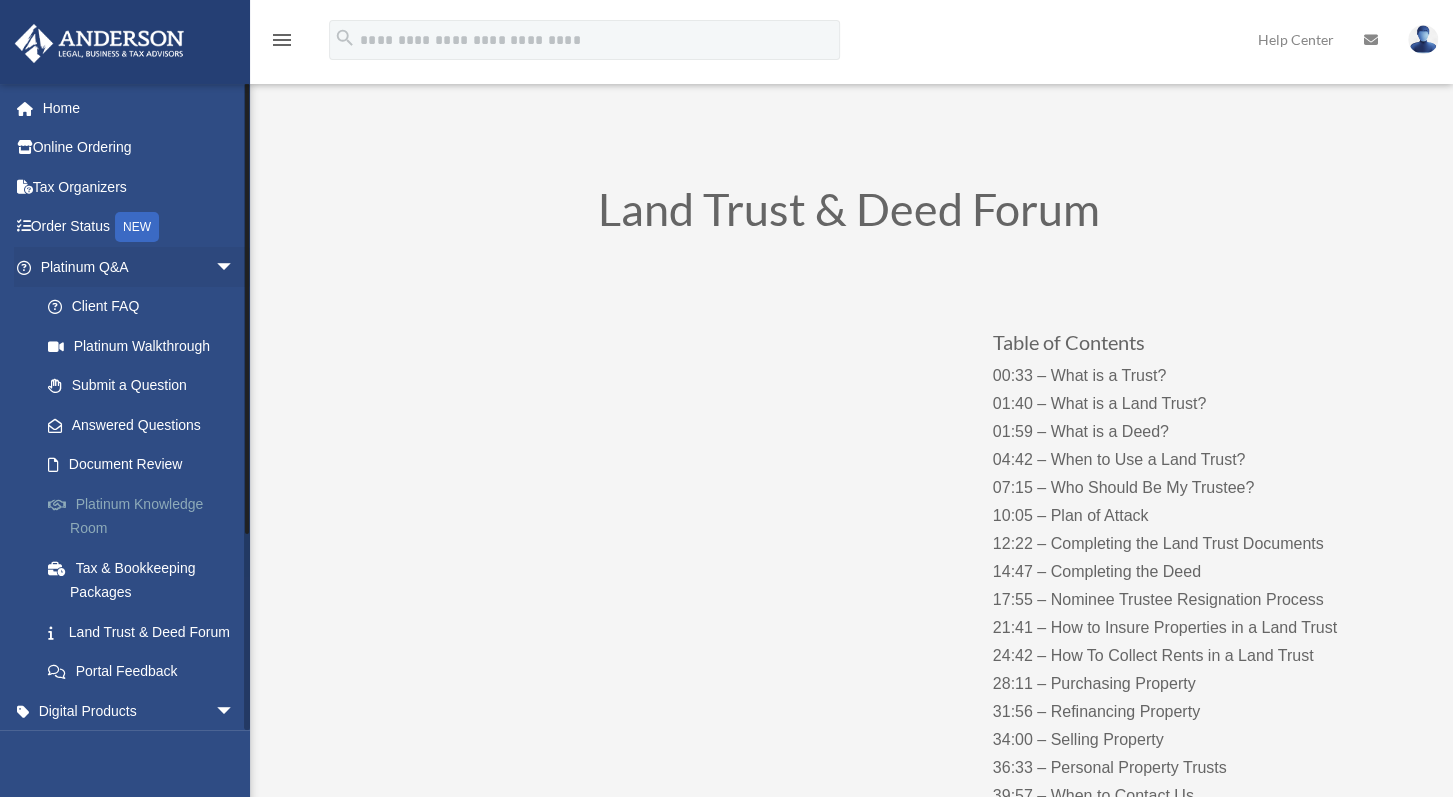 click on "Platinum Knowledge Room" at bounding box center [146, 516] 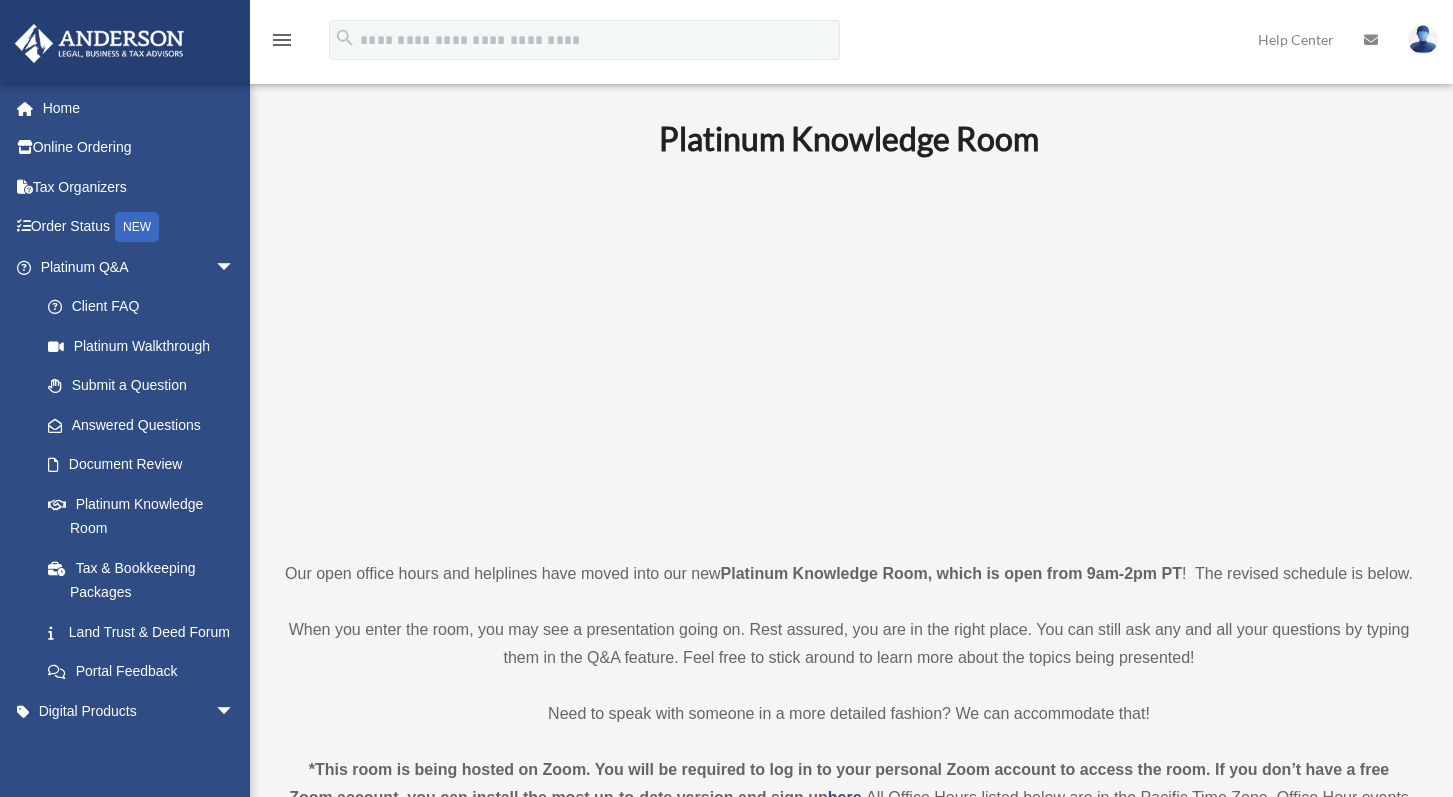 scroll, scrollTop: 0, scrollLeft: 0, axis: both 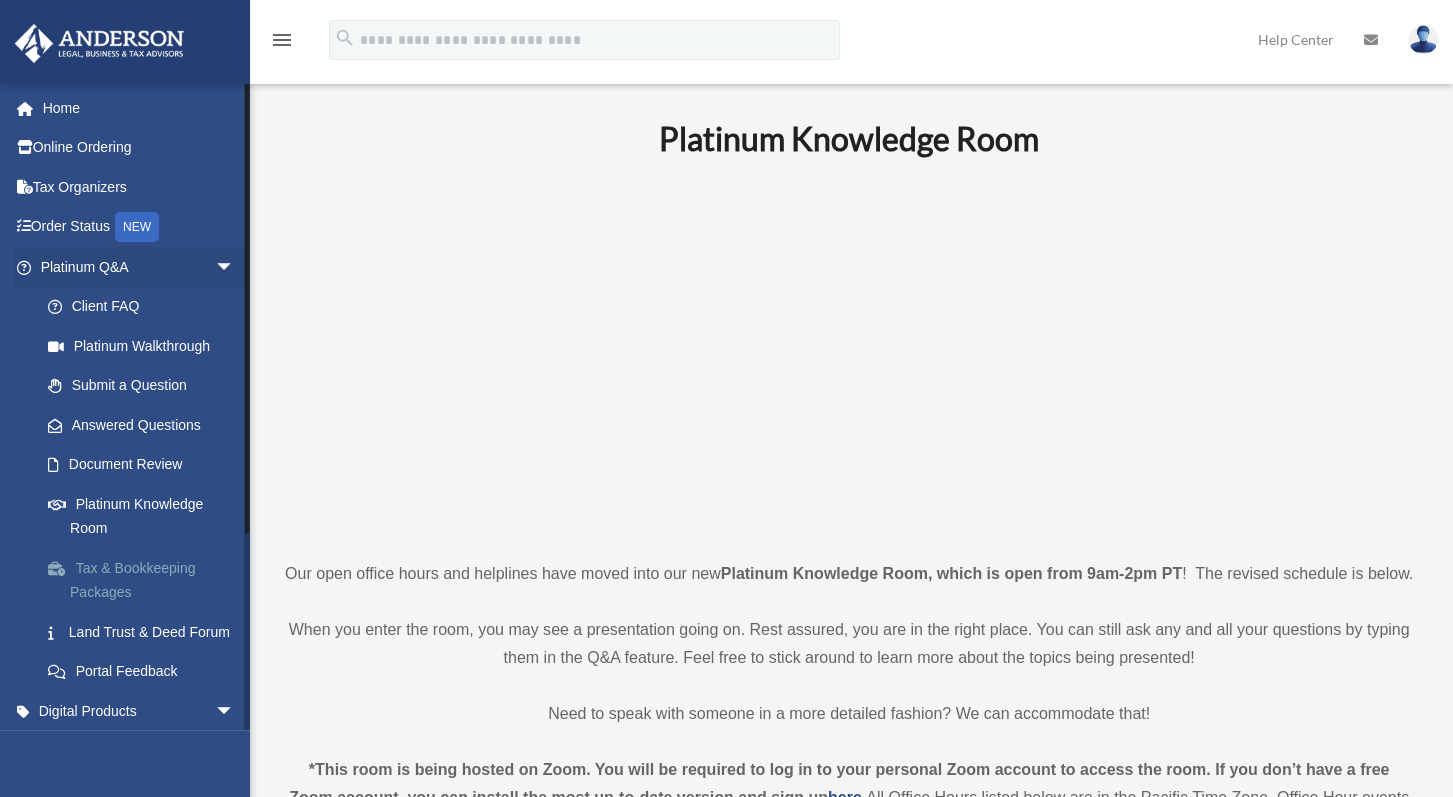click on "Tax & Bookkeeping Packages" at bounding box center (146, 580) 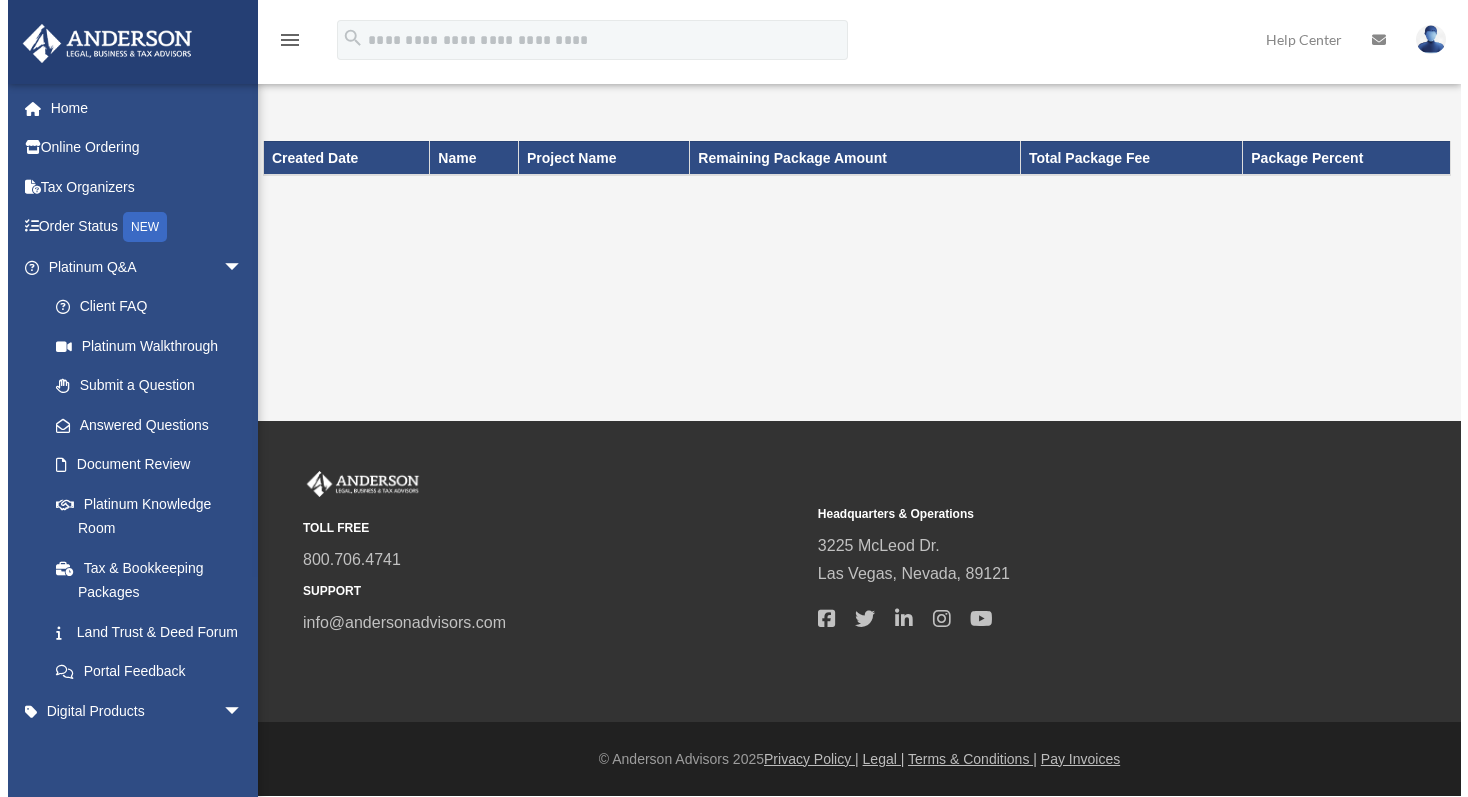 scroll, scrollTop: 0, scrollLeft: 0, axis: both 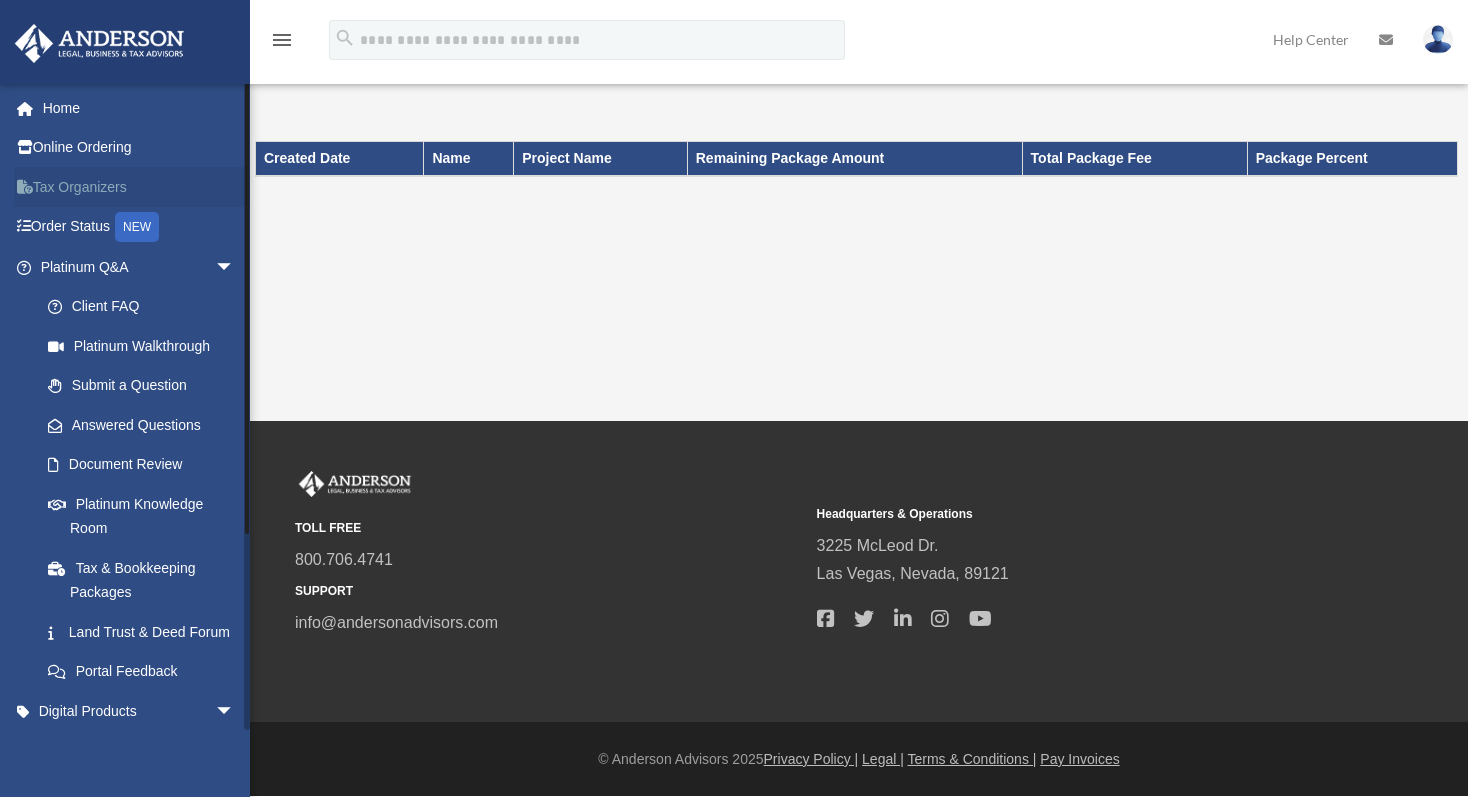 click on "Tax Organizers" at bounding box center (139, 187) 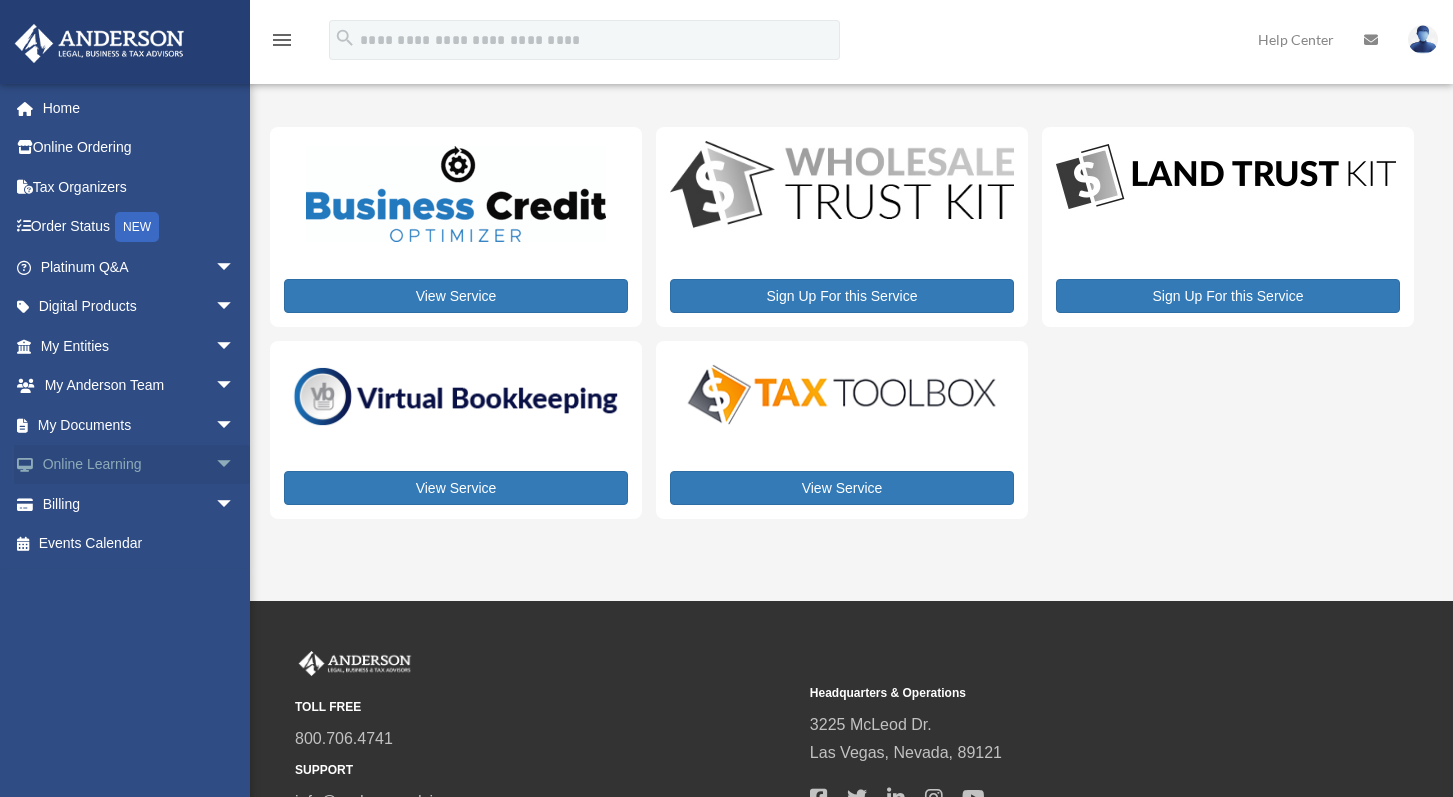 scroll, scrollTop: 0, scrollLeft: 0, axis: both 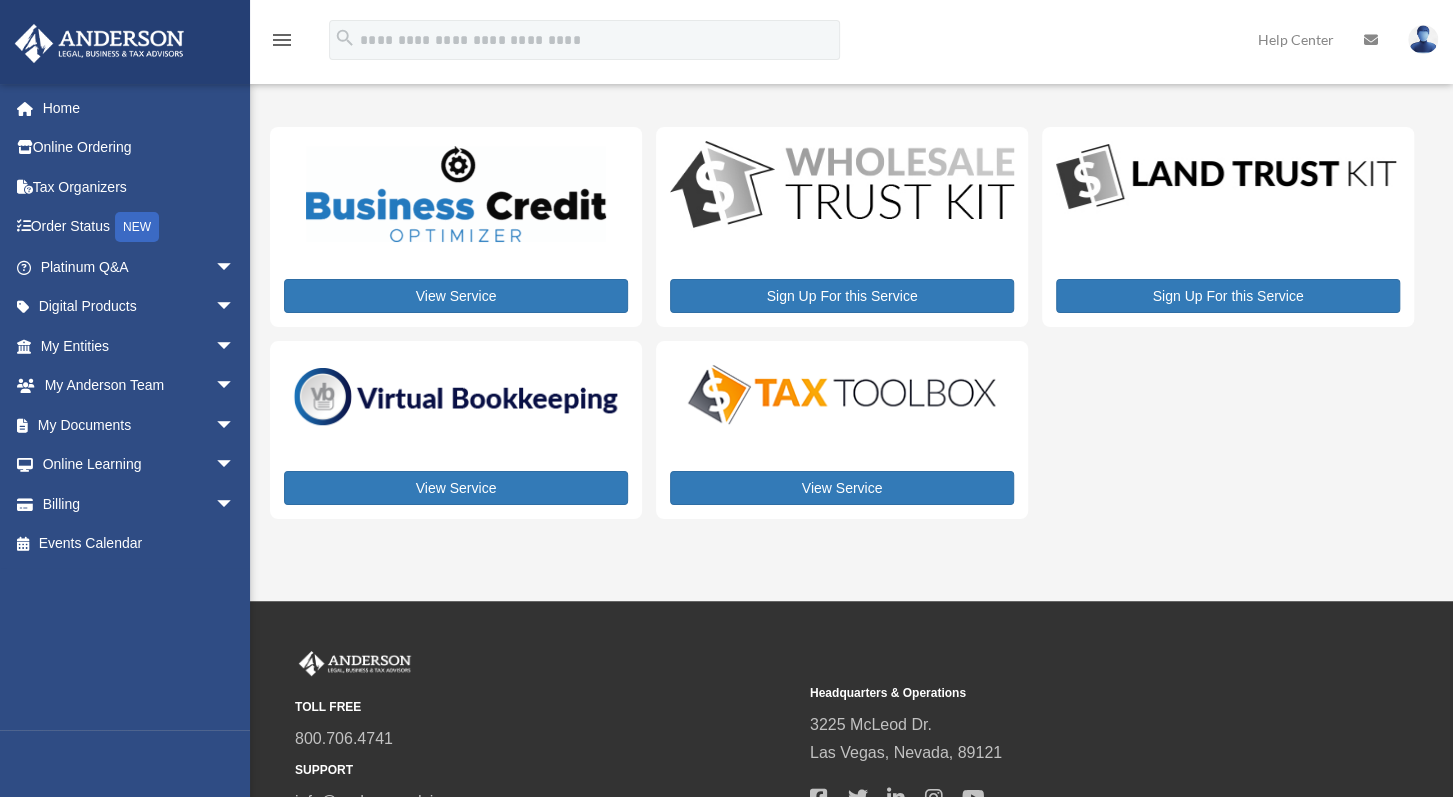 click on "[EMAIL]
Sign Out
[EMAIL]
Home
Online Ordering
Tax Organizers
Order Status  NEW
Platinum Q&A arrow_drop_down
Client FAQ
Platinum Walkthrough
Submit a Question
Answered Questions
Document Review
Platinum Knowledge Room
Tax & Bookkeeping Packages
Land Trust & Deed Forum
Portal Feedback
Digital Products arrow_drop_down
Tax Toolbox
Business Credit Optimizer
Virtual Bookkeeping
Land Trust Kit
Wholesale Trust Kit
My Entities arrow_drop_down
Overview
CTA Hub
Entity Change Request
Binder Walkthrough
My Blueprint
Tax Due Dates
My Anderson Team arrow_drop_down
My Anderson Team
Anderson System
Client Referrals
My Documents arrow_drop_down
Box
Meeting Minutes
Forms Library" at bounding box center [132, 406] 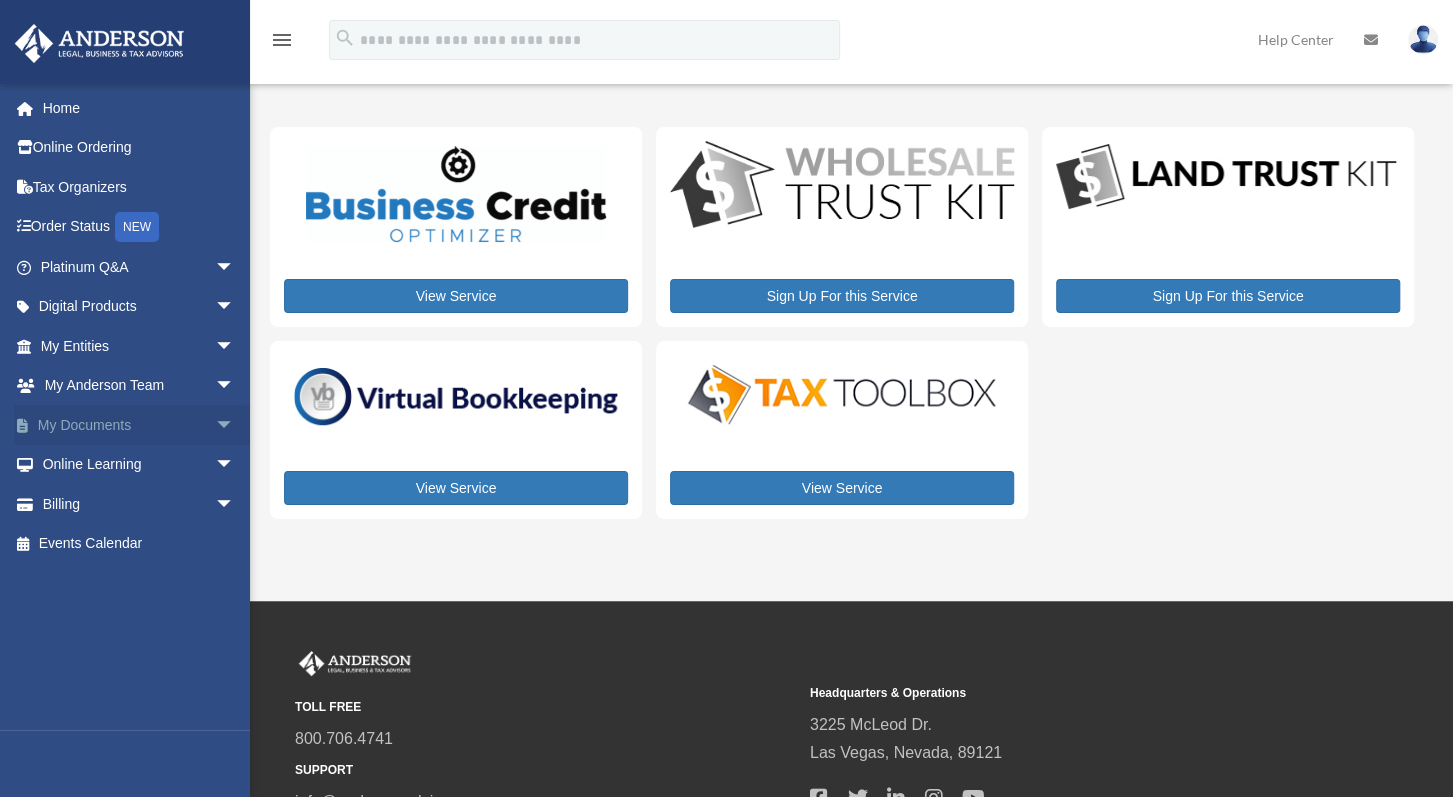 click on "My Documents arrow_drop_down" at bounding box center (139, 425) 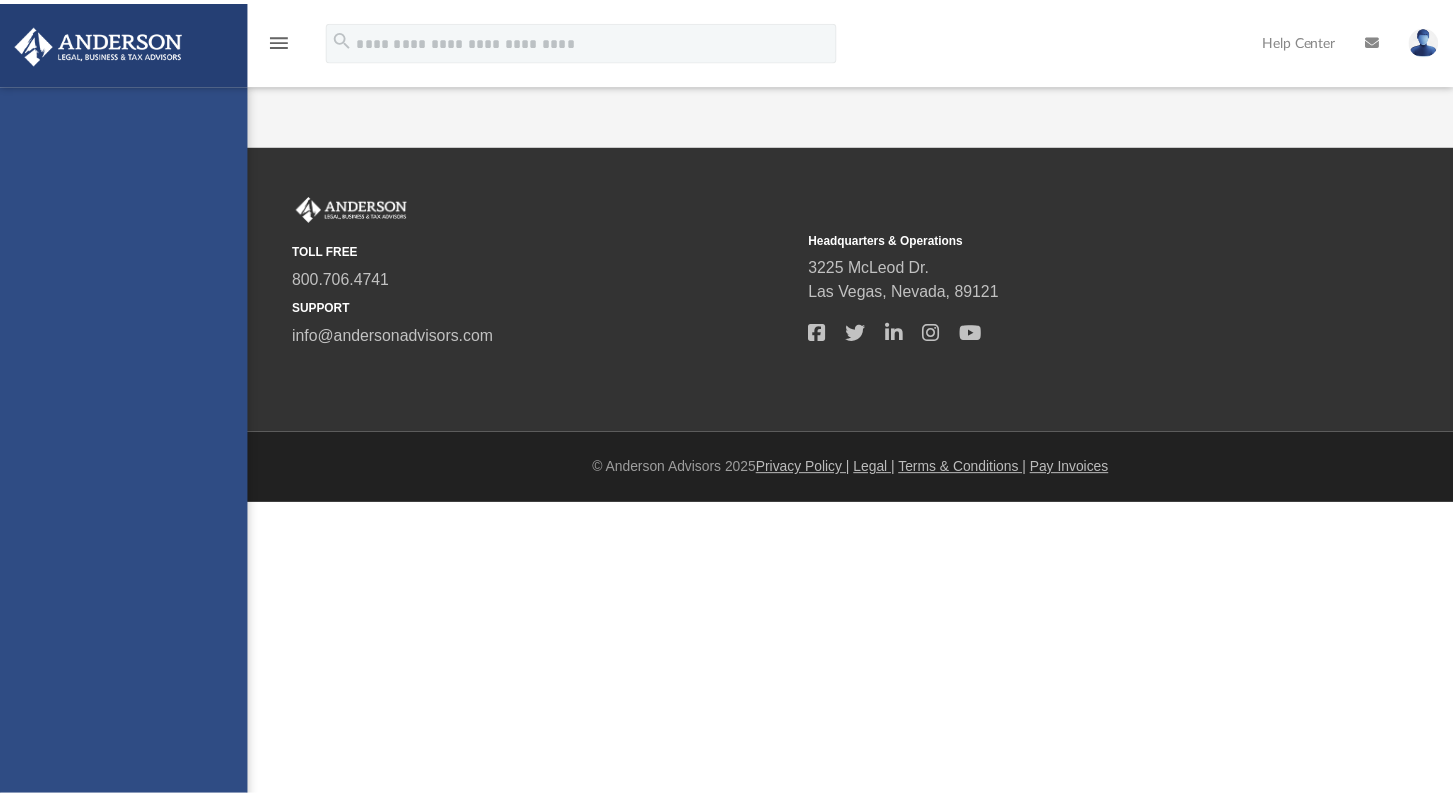 scroll, scrollTop: 0, scrollLeft: 0, axis: both 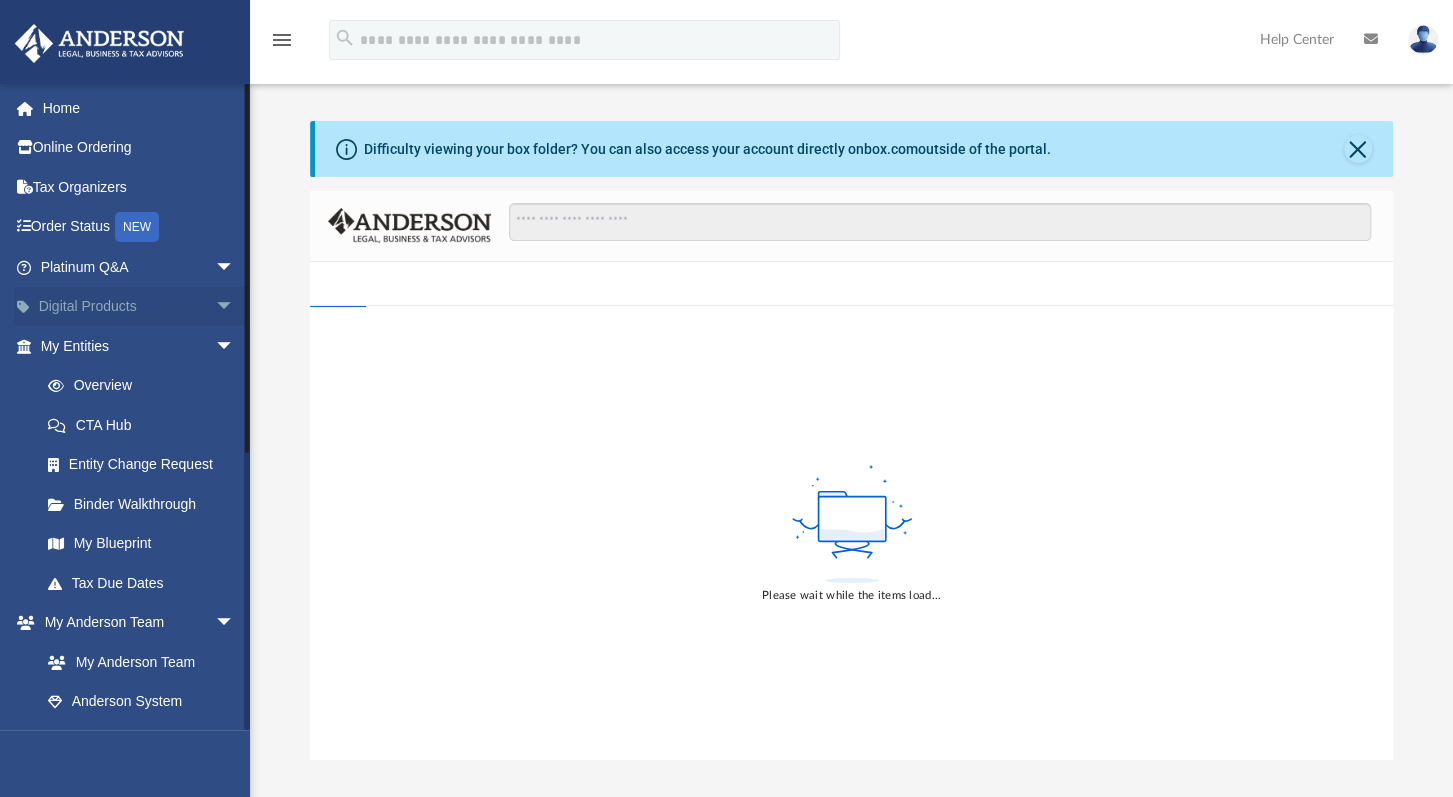 click on "Digital Products arrow_drop_down" at bounding box center [139, 307] 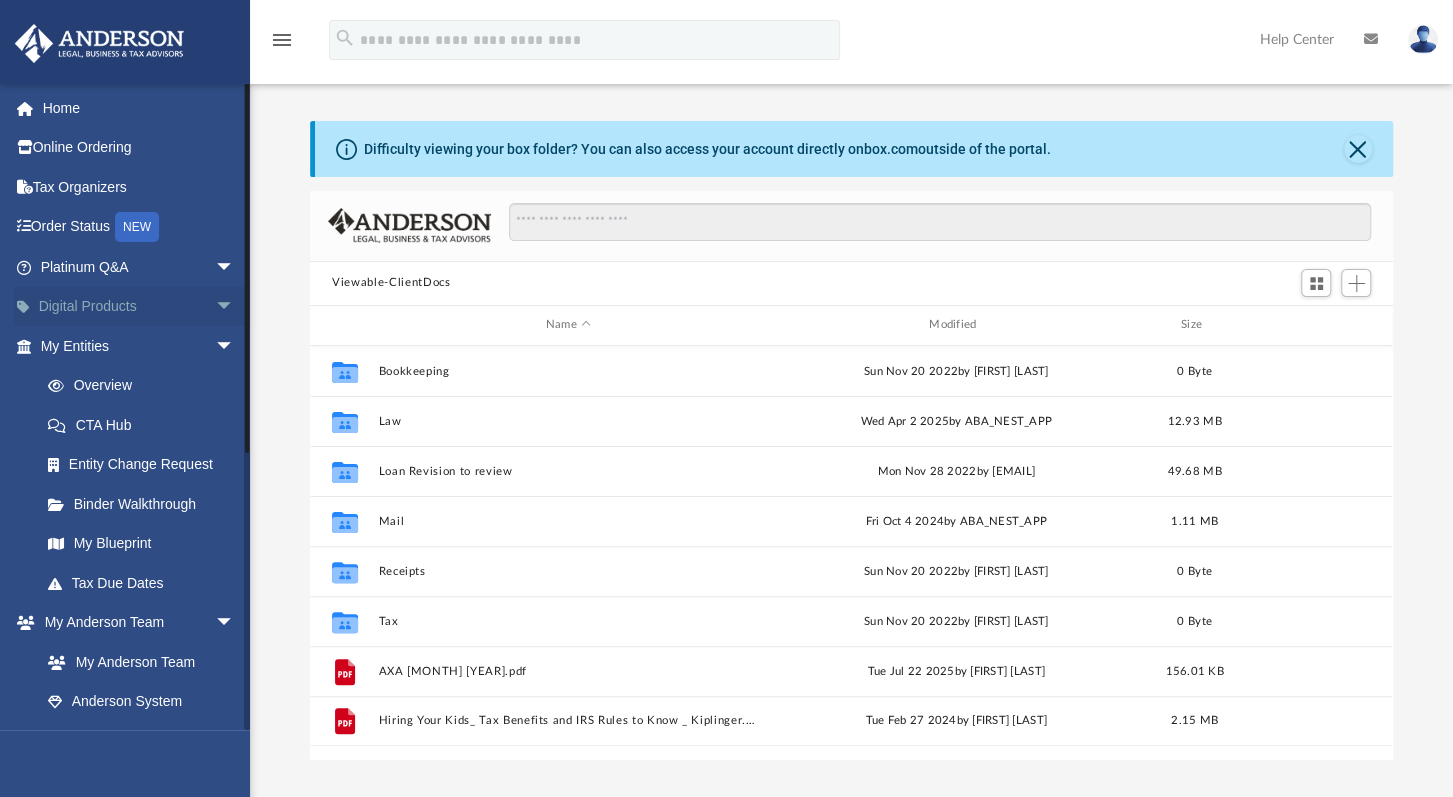 scroll, scrollTop: 16, scrollLeft: 16, axis: both 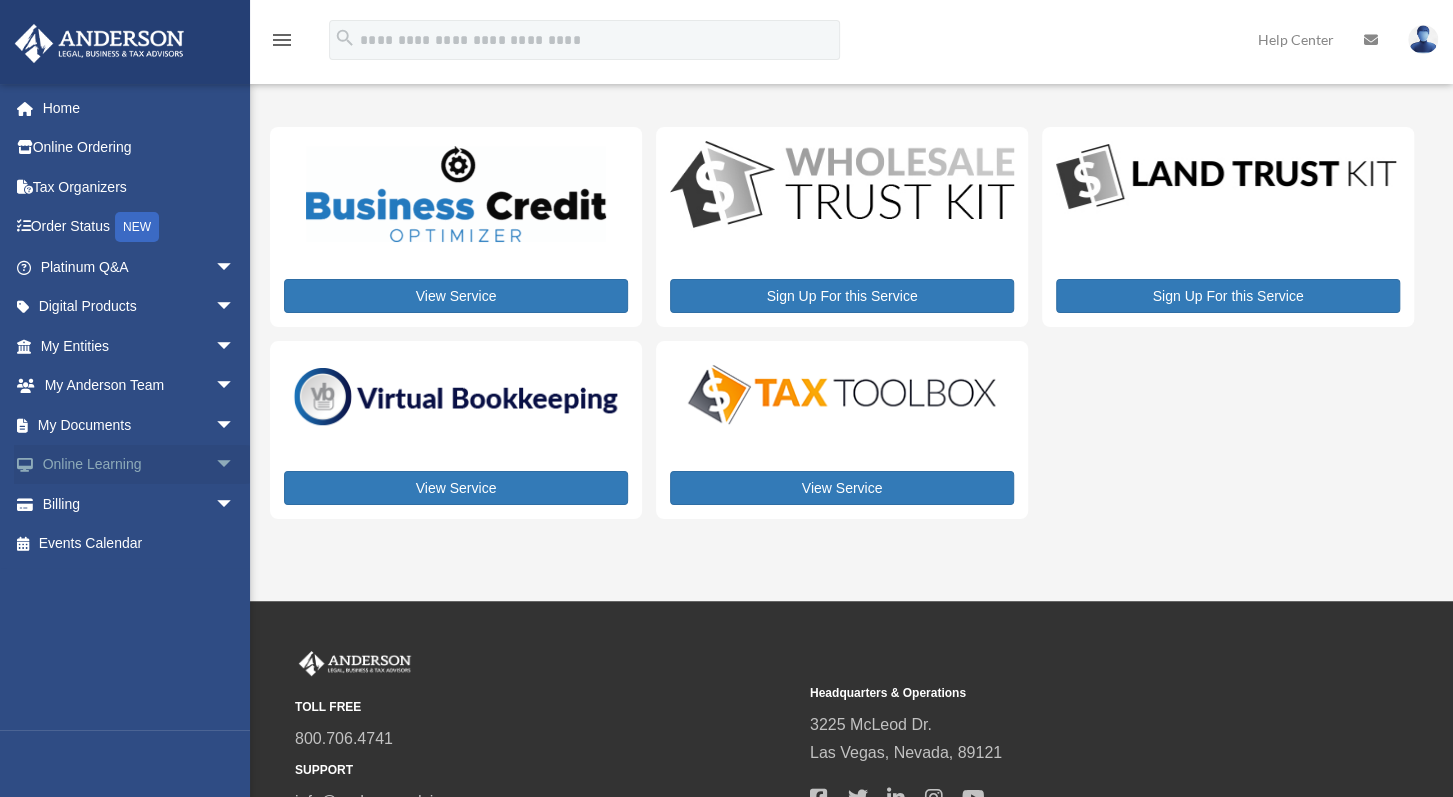 click on "Online Learning arrow_drop_down" at bounding box center [139, 465] 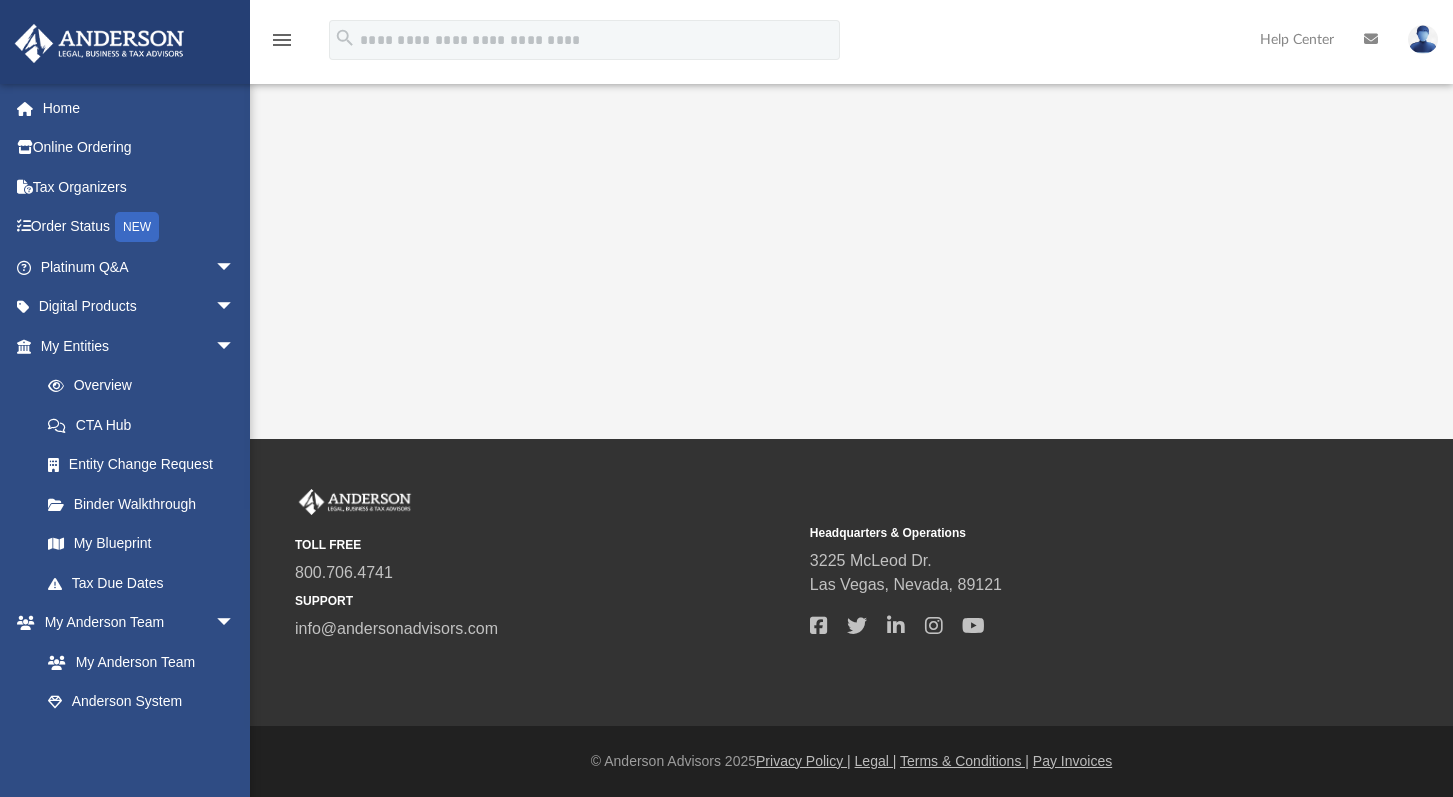 scroll, scrollTop: 0, scrollLeft: 0, axis: both 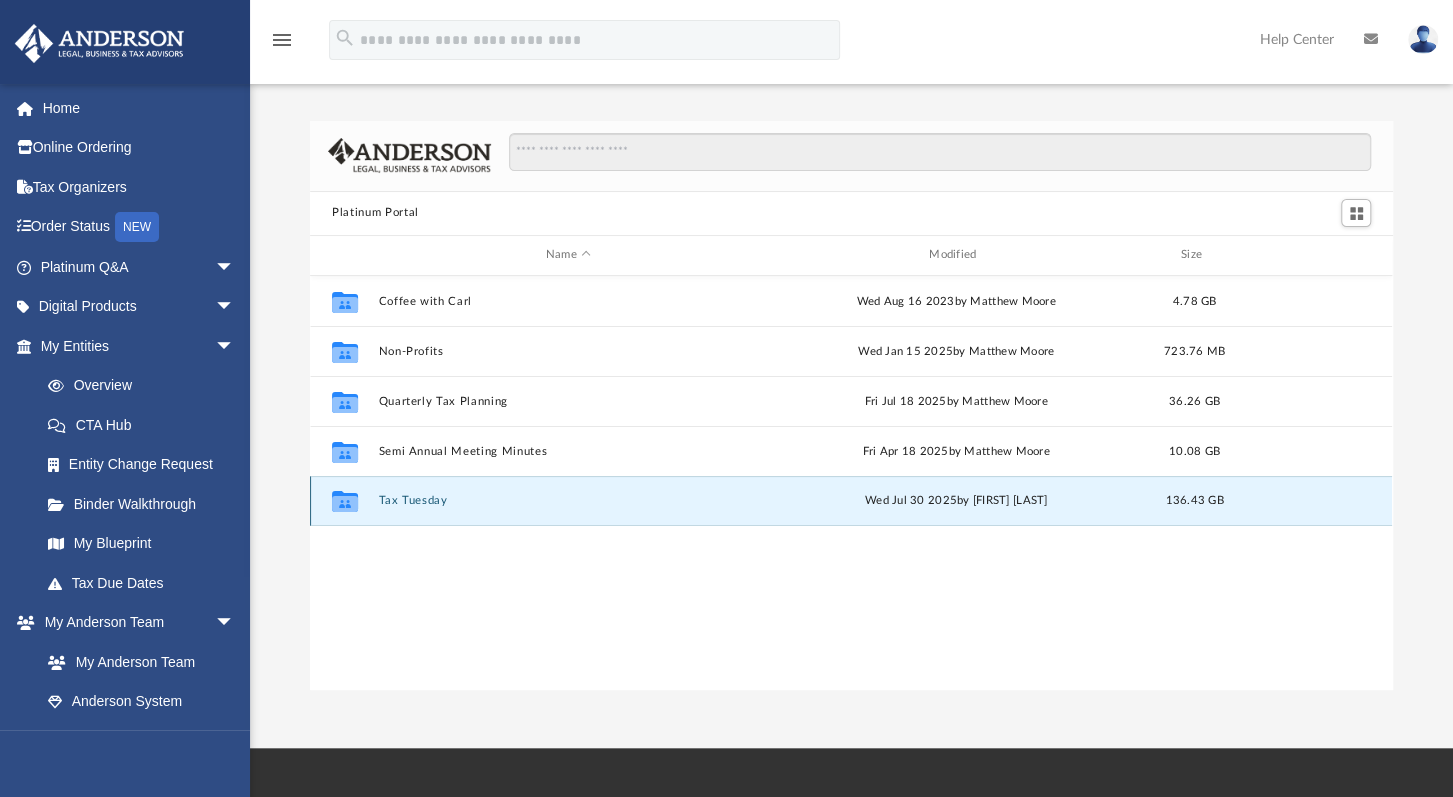 click on "Tax Tuesday" at bounding box center (568, 500) 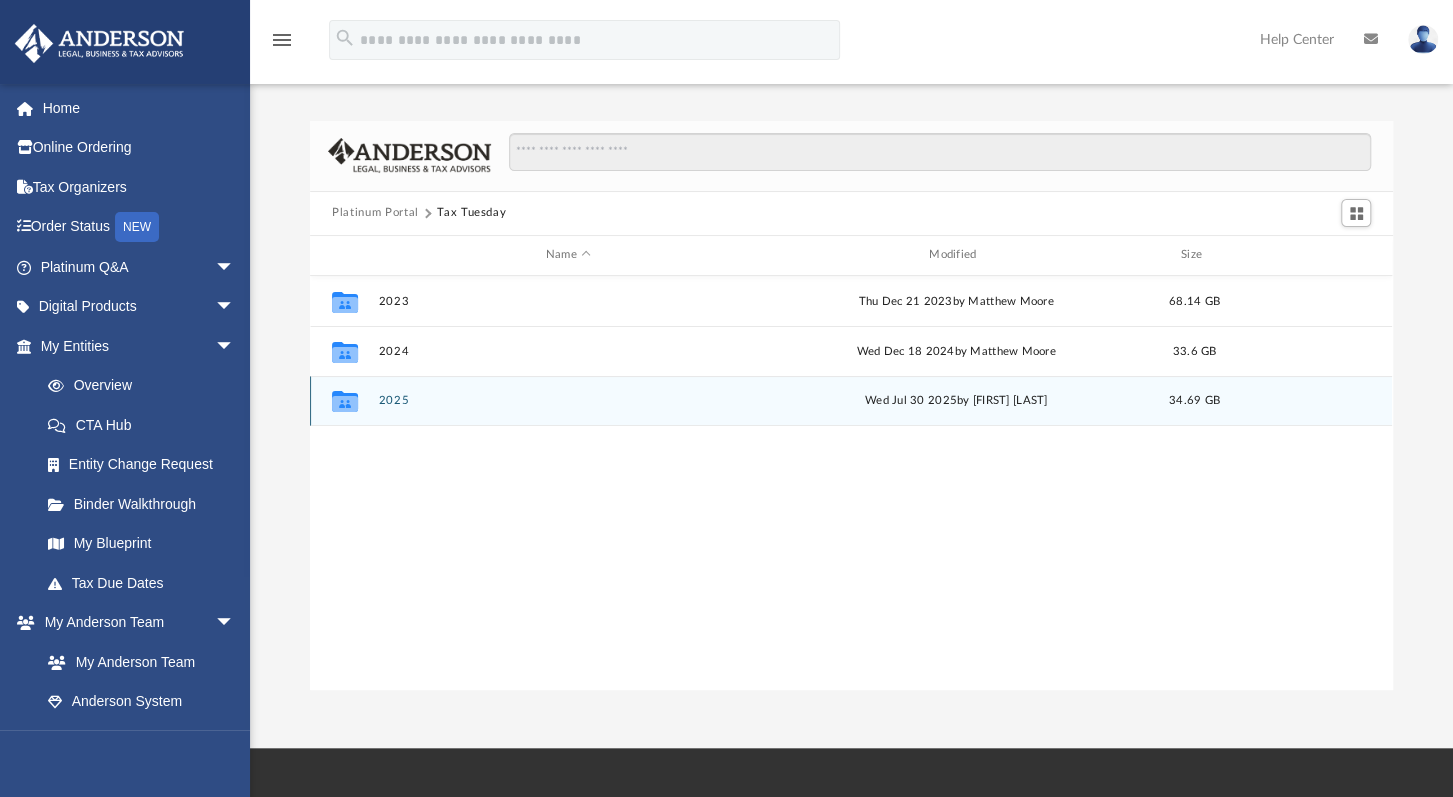 click on "Collaborated Folder 2025 Wed Jul 30 2025  by Zyan Treadwell 34.69 GB" at bounding box center [851, 401] 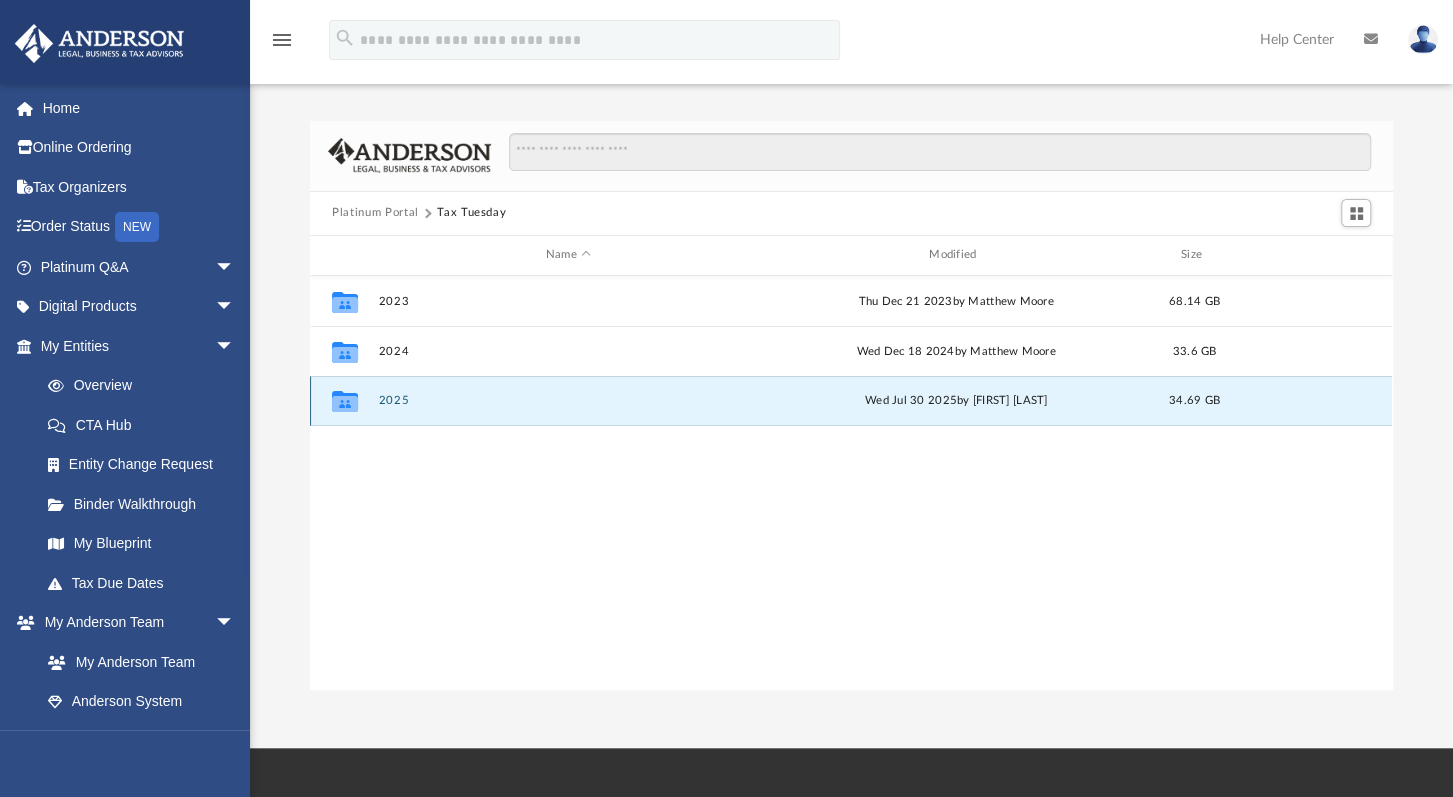 click on "2025" at bounding box center (568, 400) 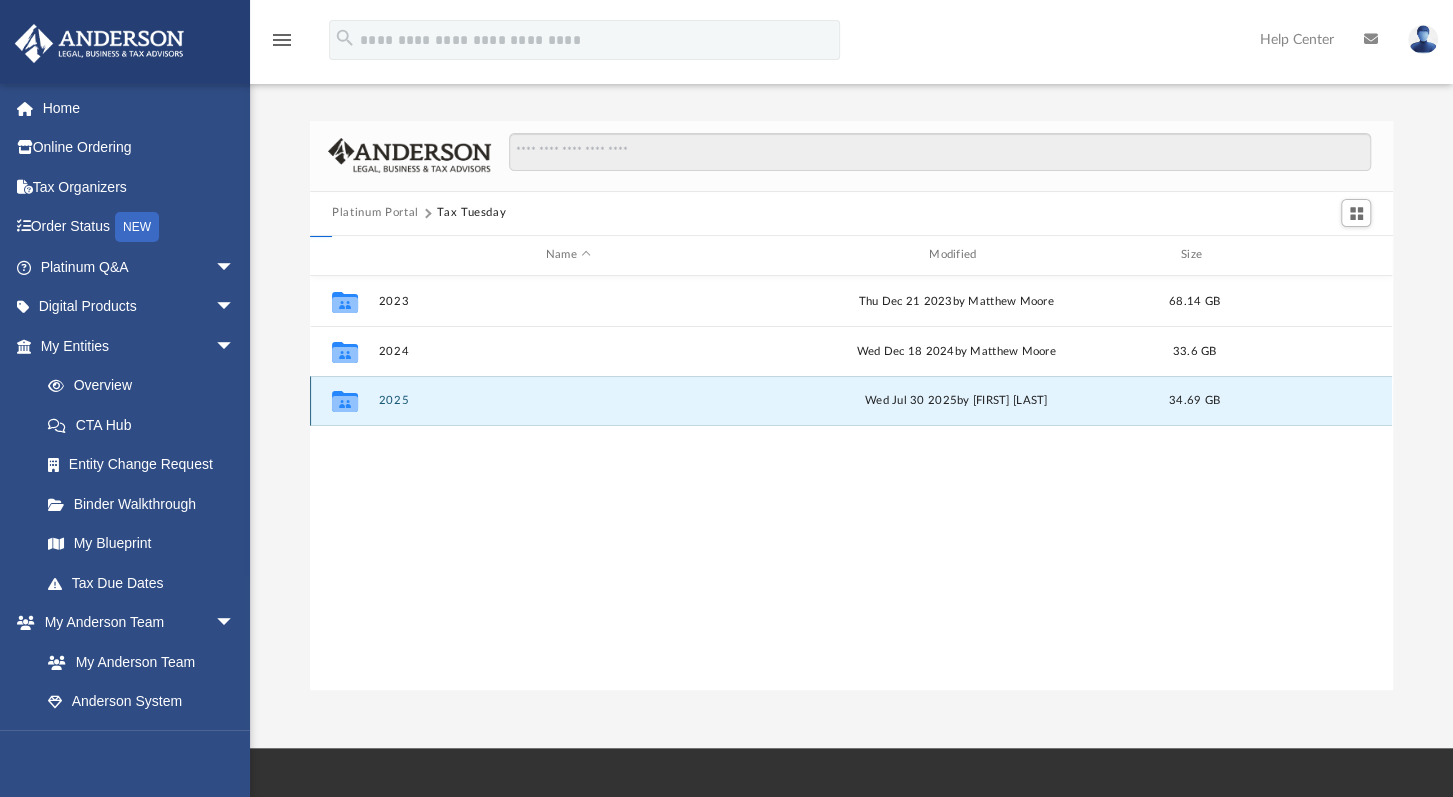 click on "2025" at bounding box center [568, 400] 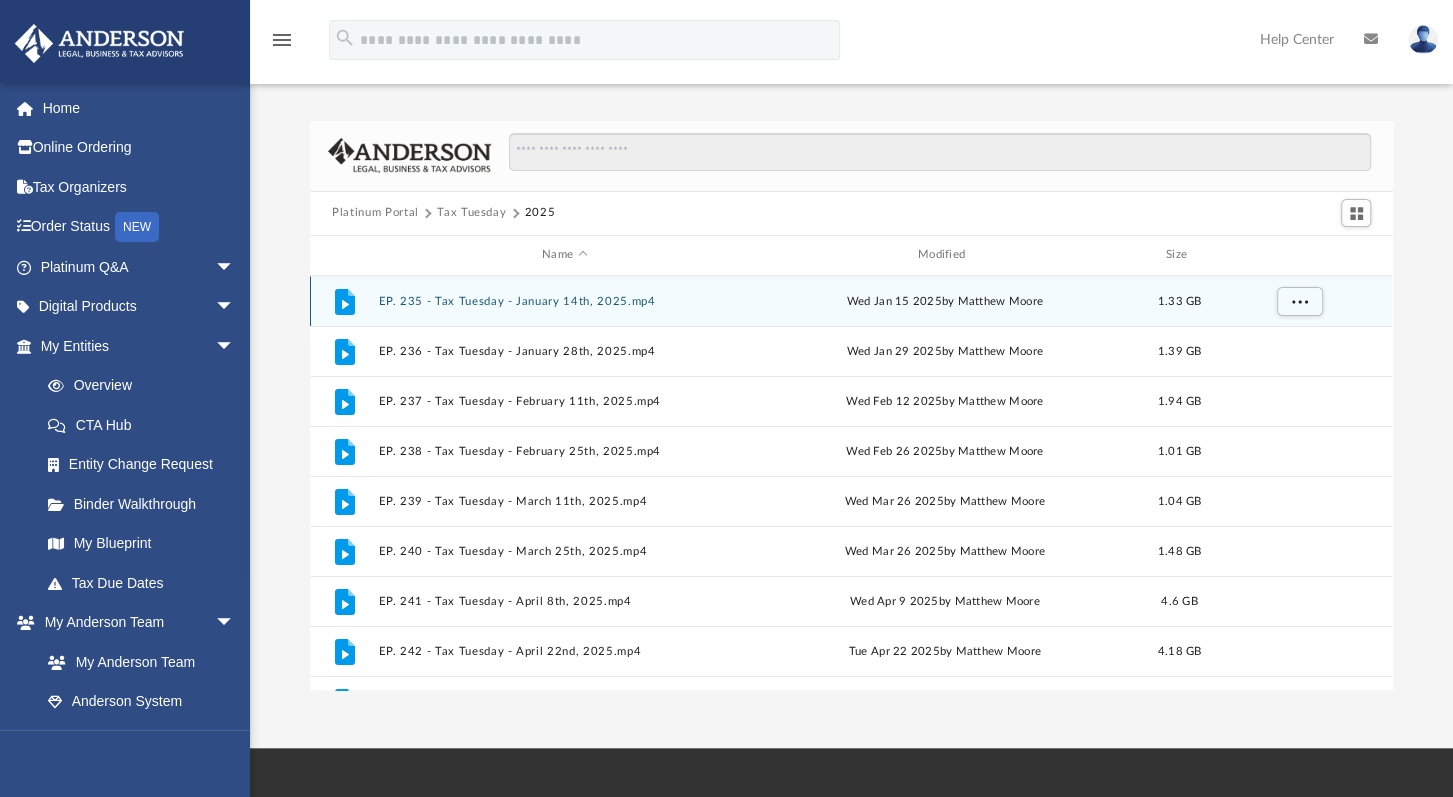 click on "EP. 235 - Tax Tuesday - January 14th, 2025.mp4" at bounding box center (565, 301) 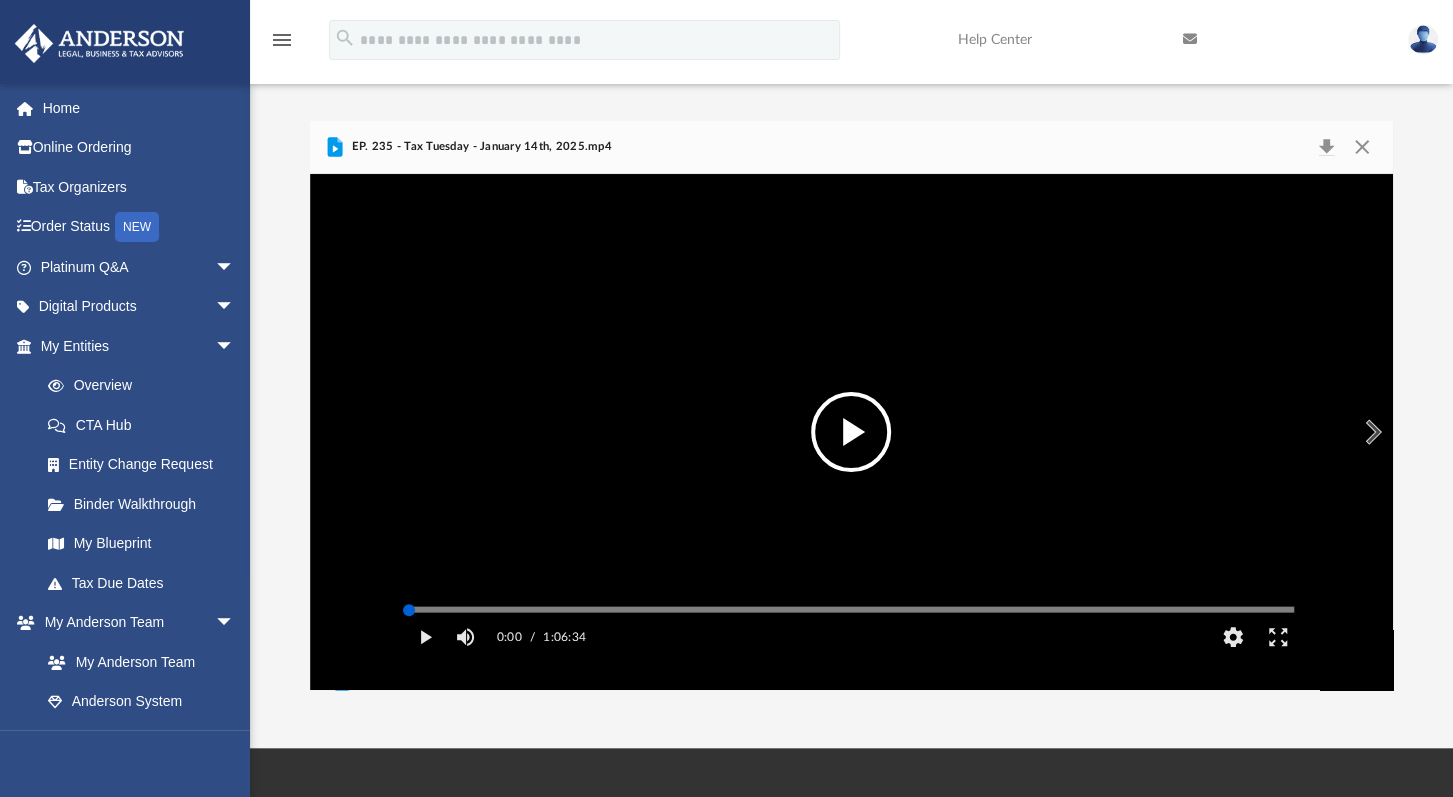 click at bounding box center (851, 609) 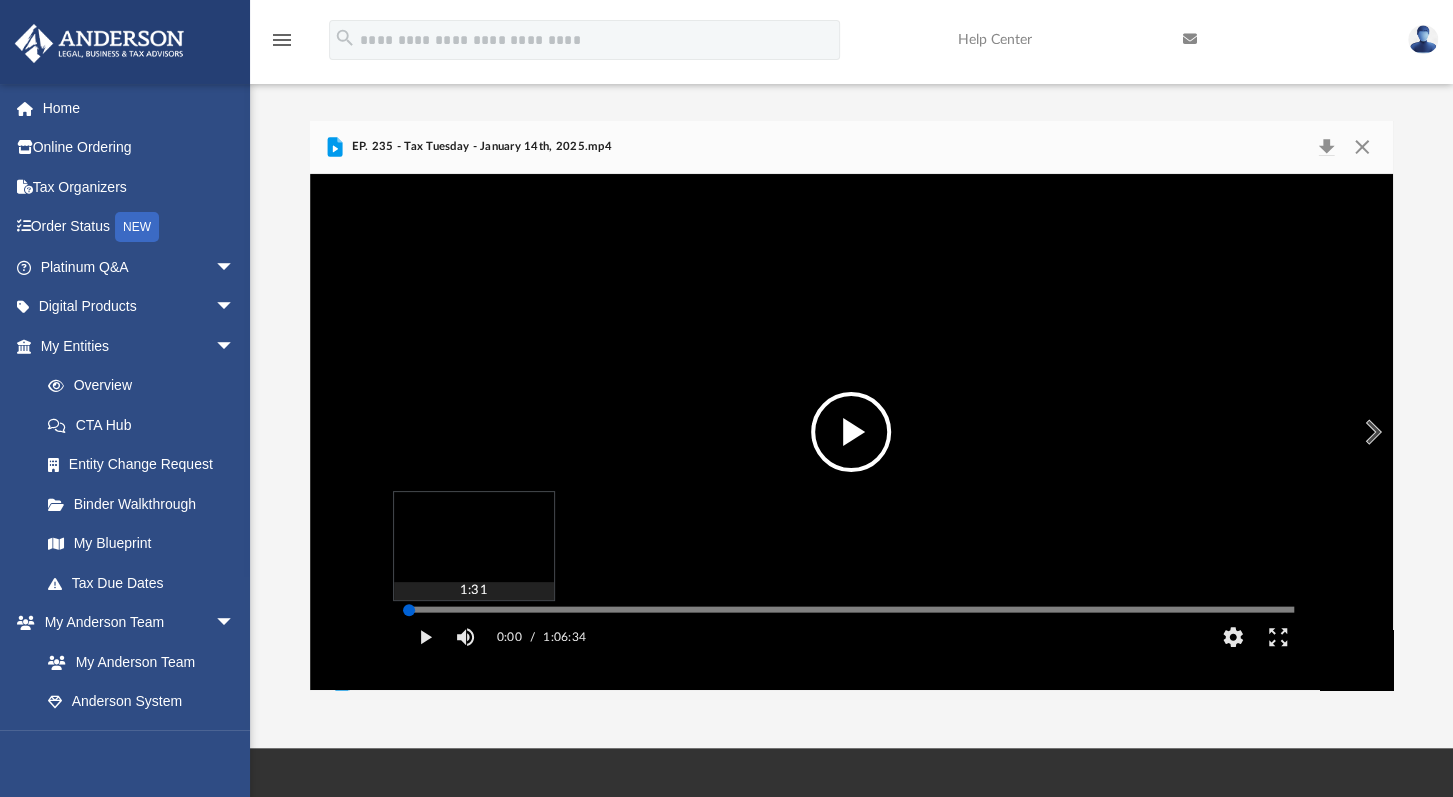 click at bounding box center (851, 609) 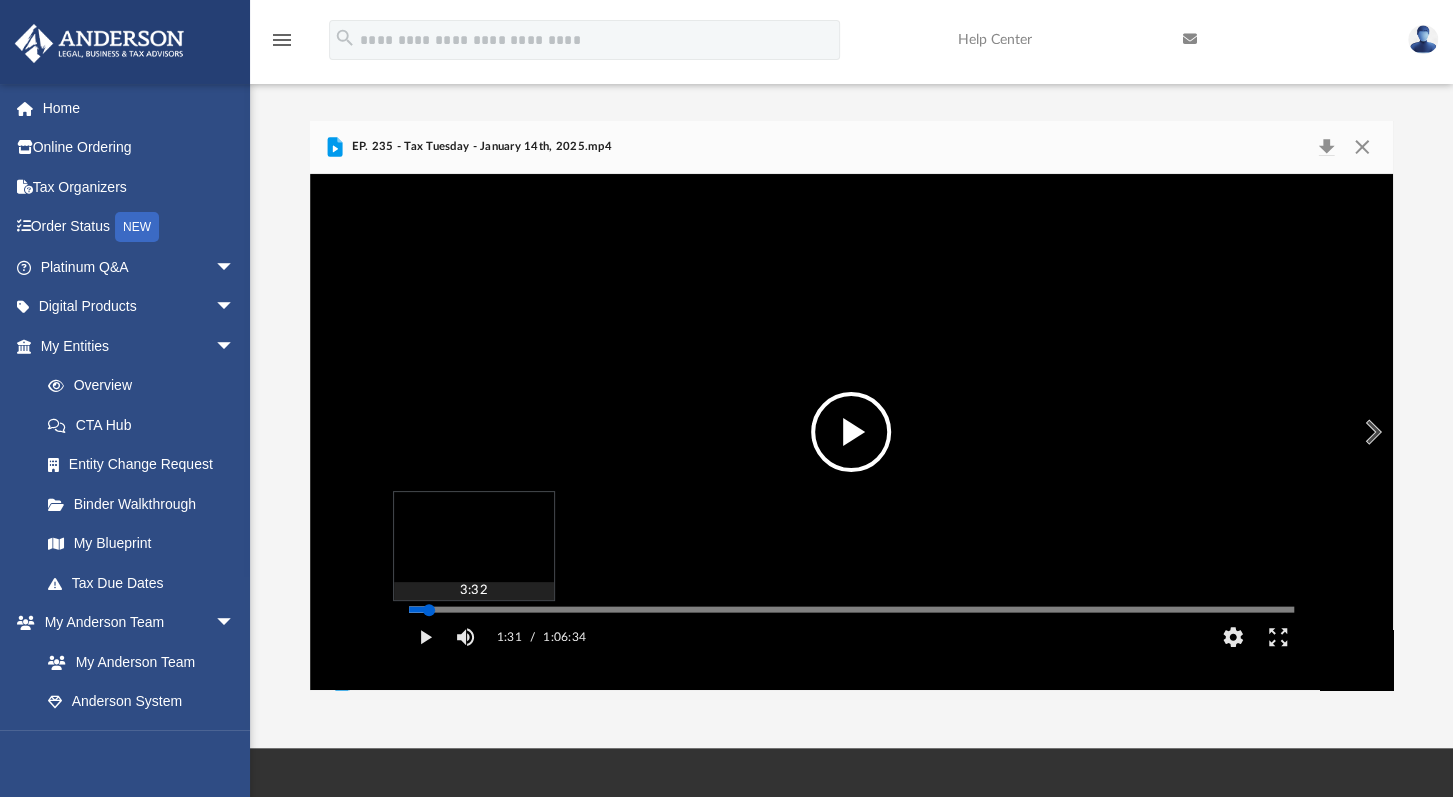 click at bounding box center [851, 609] 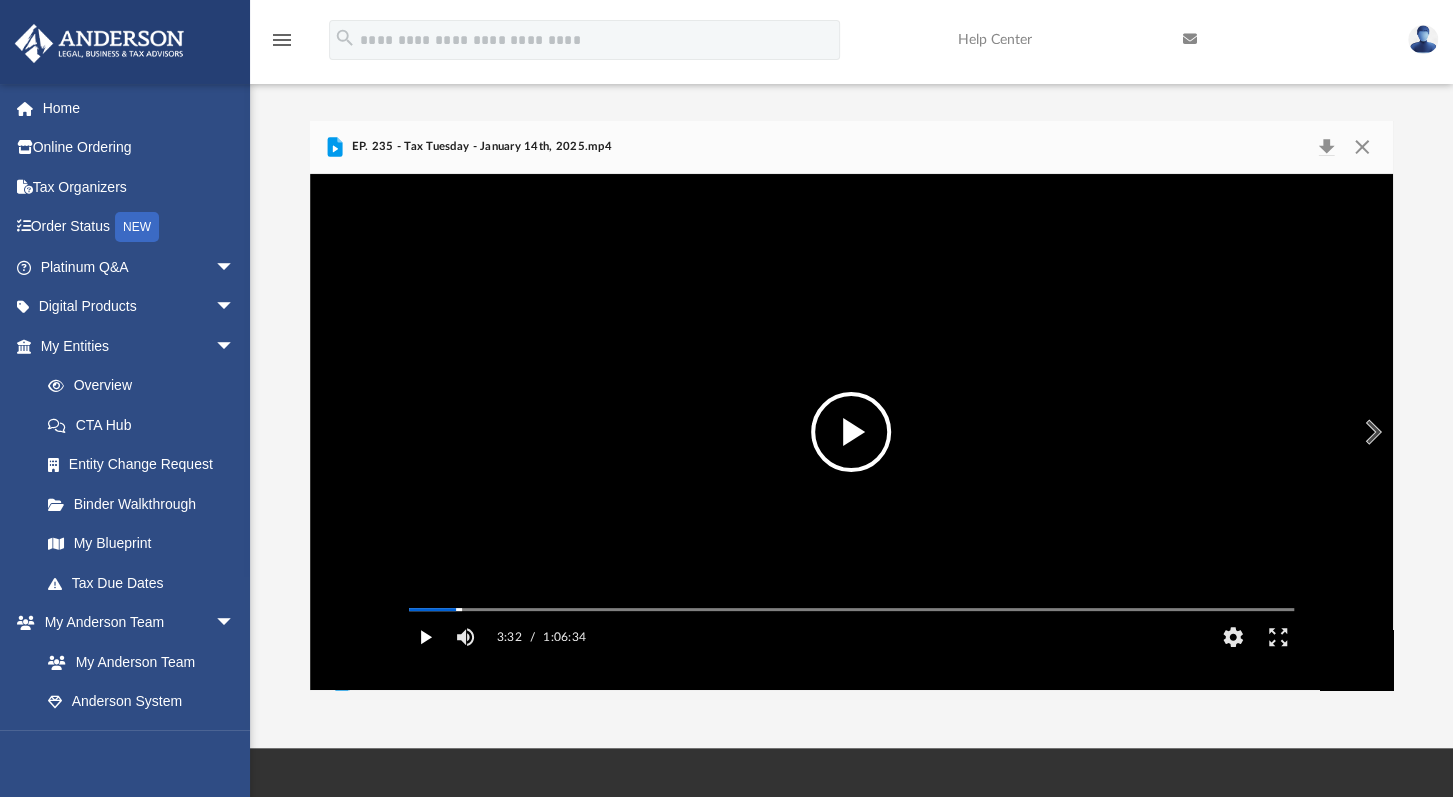 click at bounding box center (425, 637) 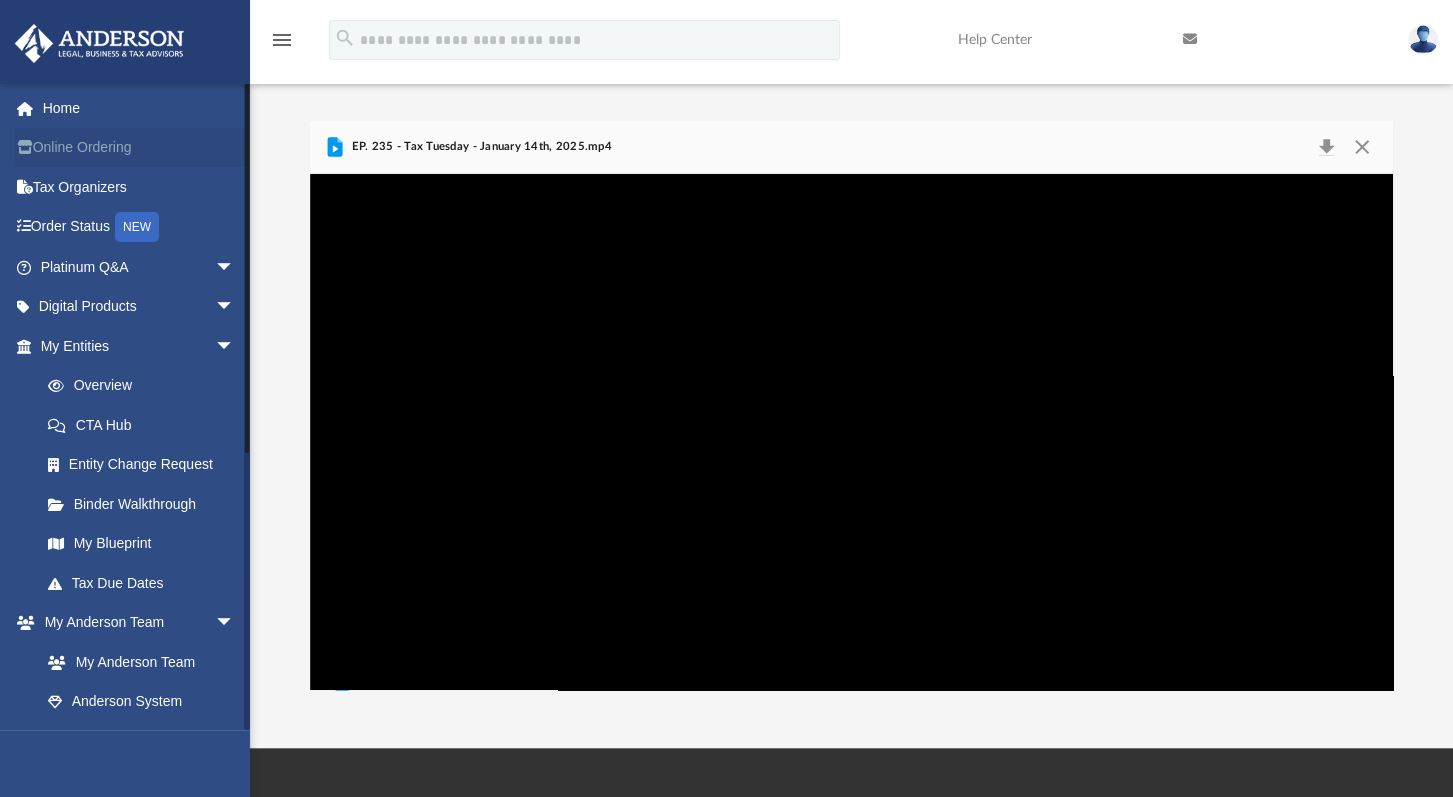 click on "Online Ordering" at bounding box center (139, 148) 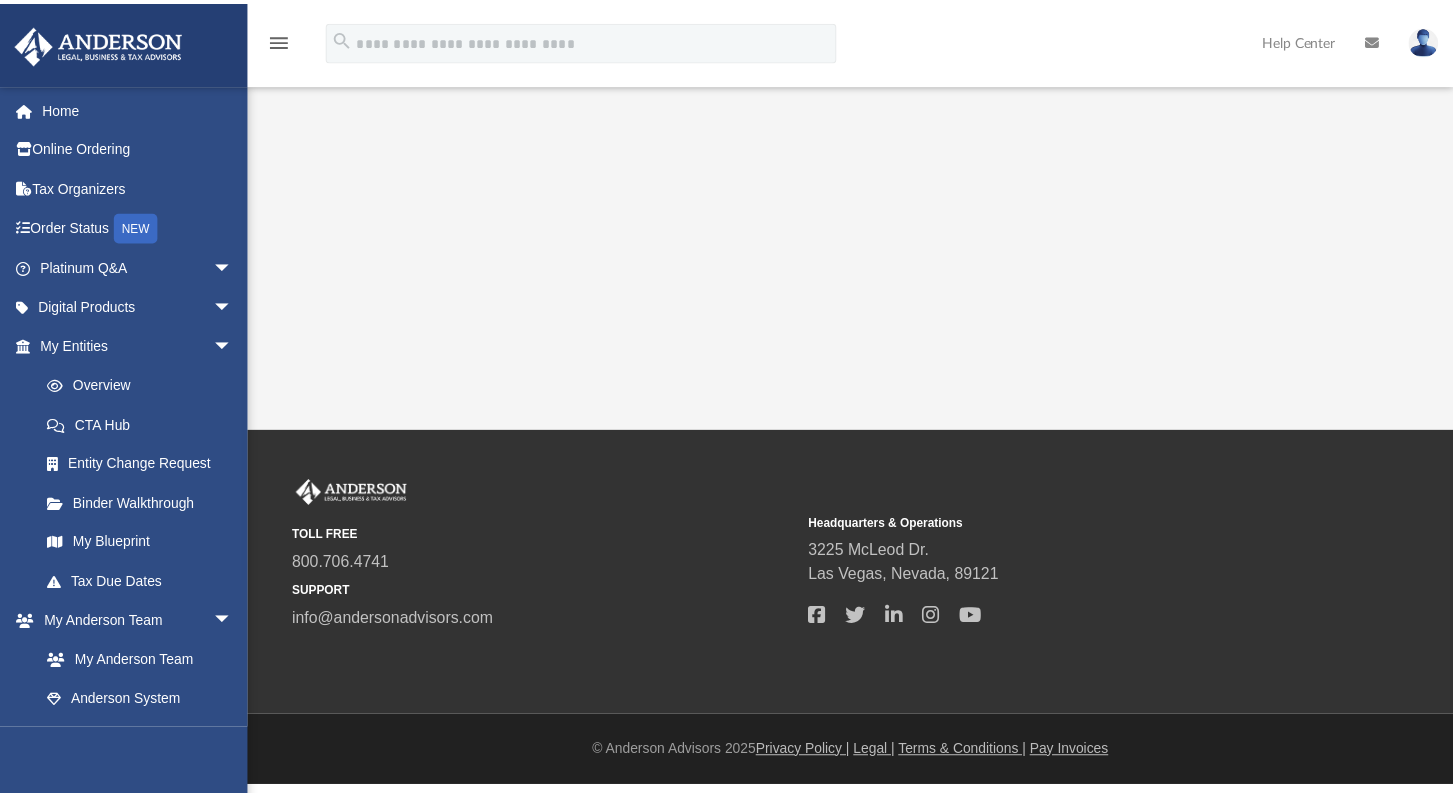 scroll, scrollTop: 0, scrollLeft: 0, axis: both 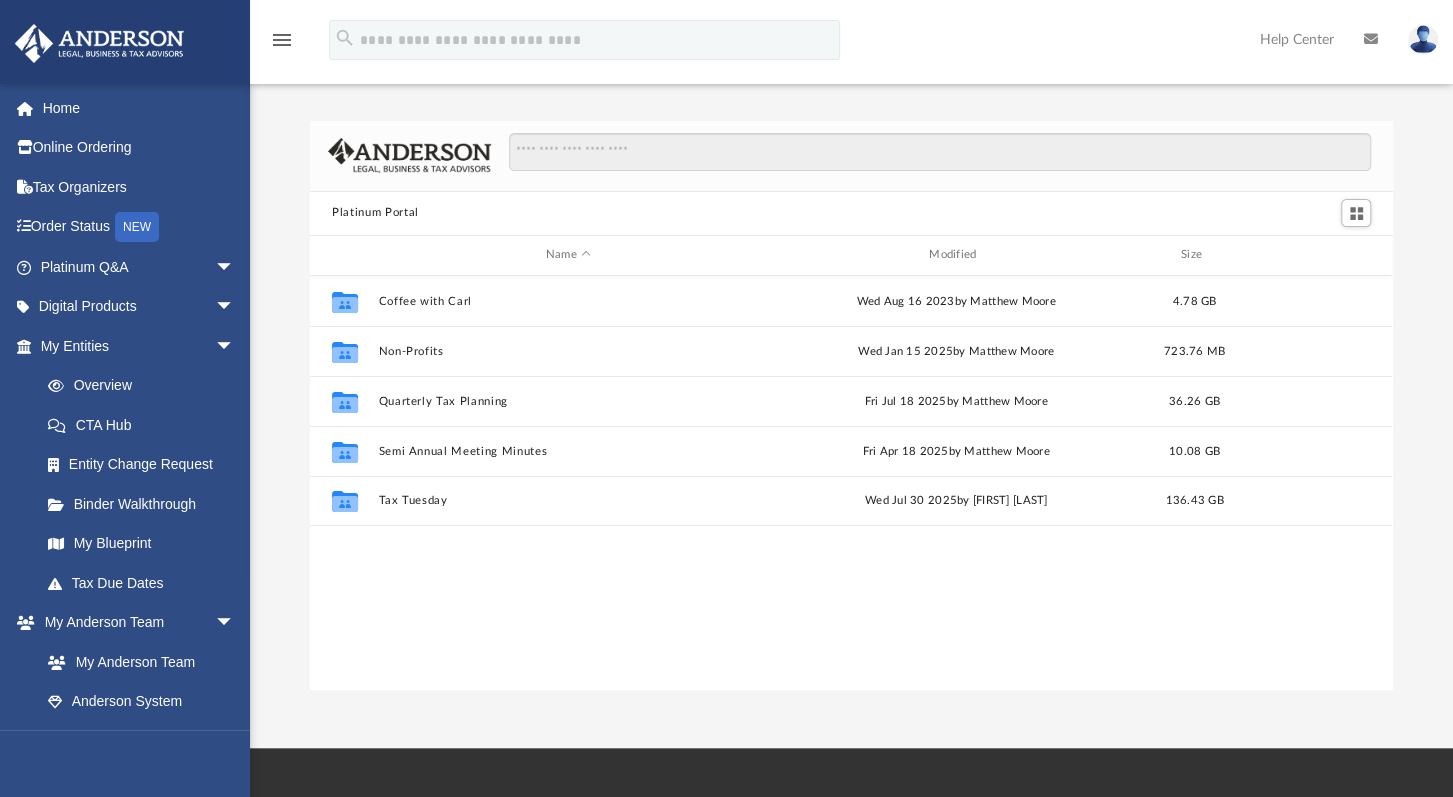 click on "Collaborated Folder Coffee with Carl Wed Aug 16 2023  by Matthew Moore 4.78 GB Collaborated Folder Non-Profits Wed Jan 15 2025  by Matthew Moore 723.76 MB Collaborated Folder Quarterly Tax Planning Fri Jul 18 2025  by Matthew Moore 36.26 GB Collaborated Folder Semi Annual Meeting Minutes Fri Apr 18 2025  by Matthew Moore 10.08 GB Collaborated Folder Tax Tuesday Wed Jul 30 2025  by Zyan Treadwell 136.43 GB" at bounding box center (851, 483) 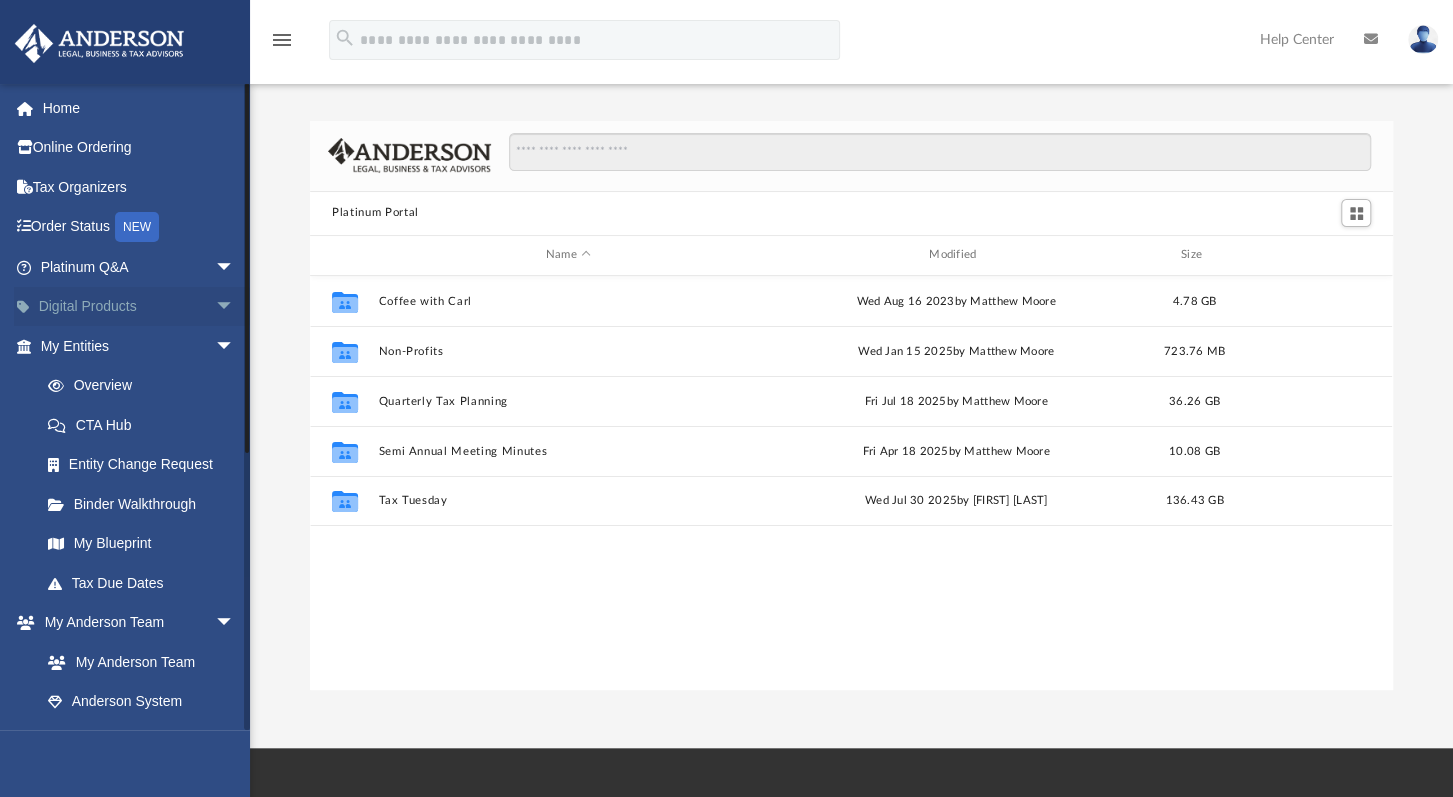 click on "arrow_drop_down" at bounding box center (235, 307) 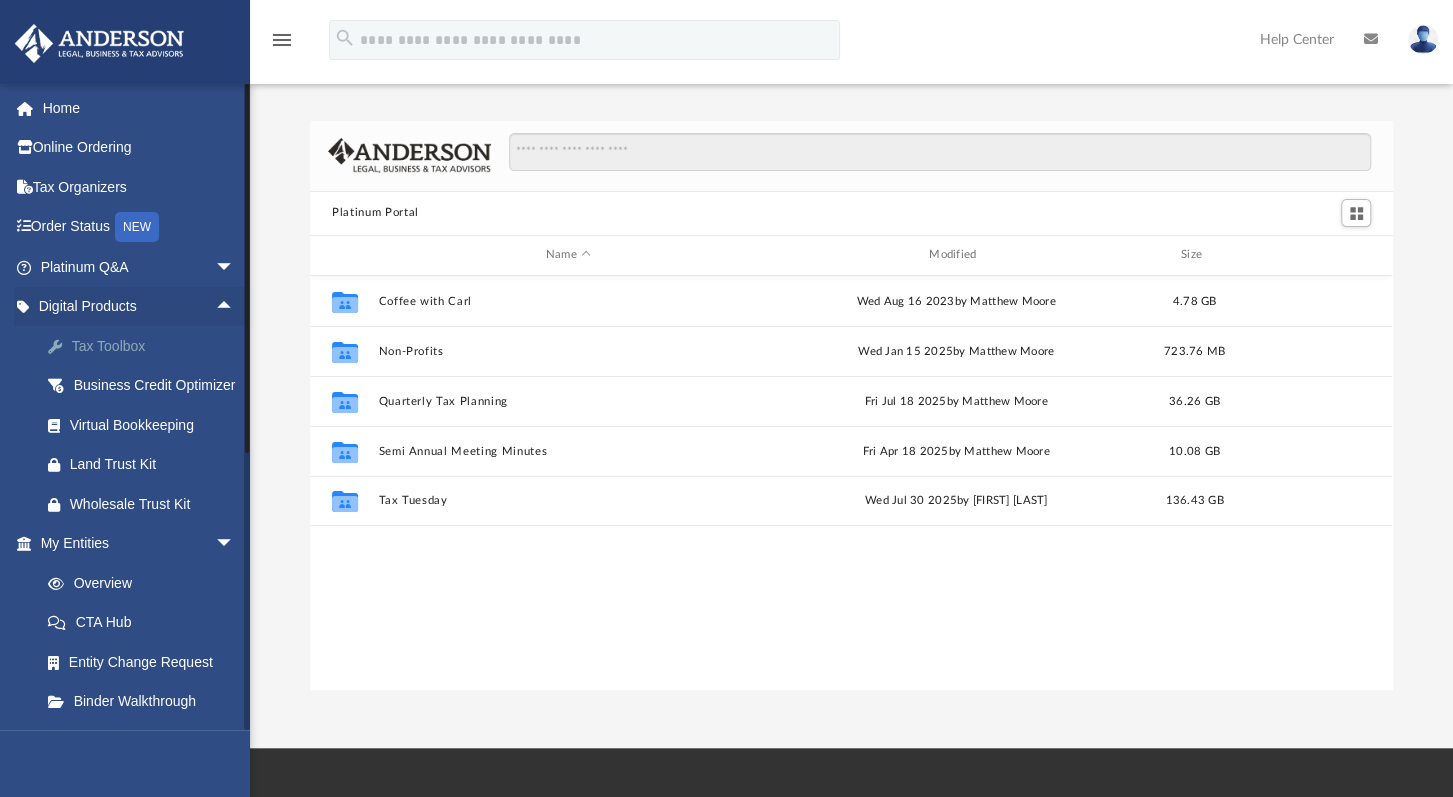 click on "Tax Toolbox" at bounding box center (155, 346) 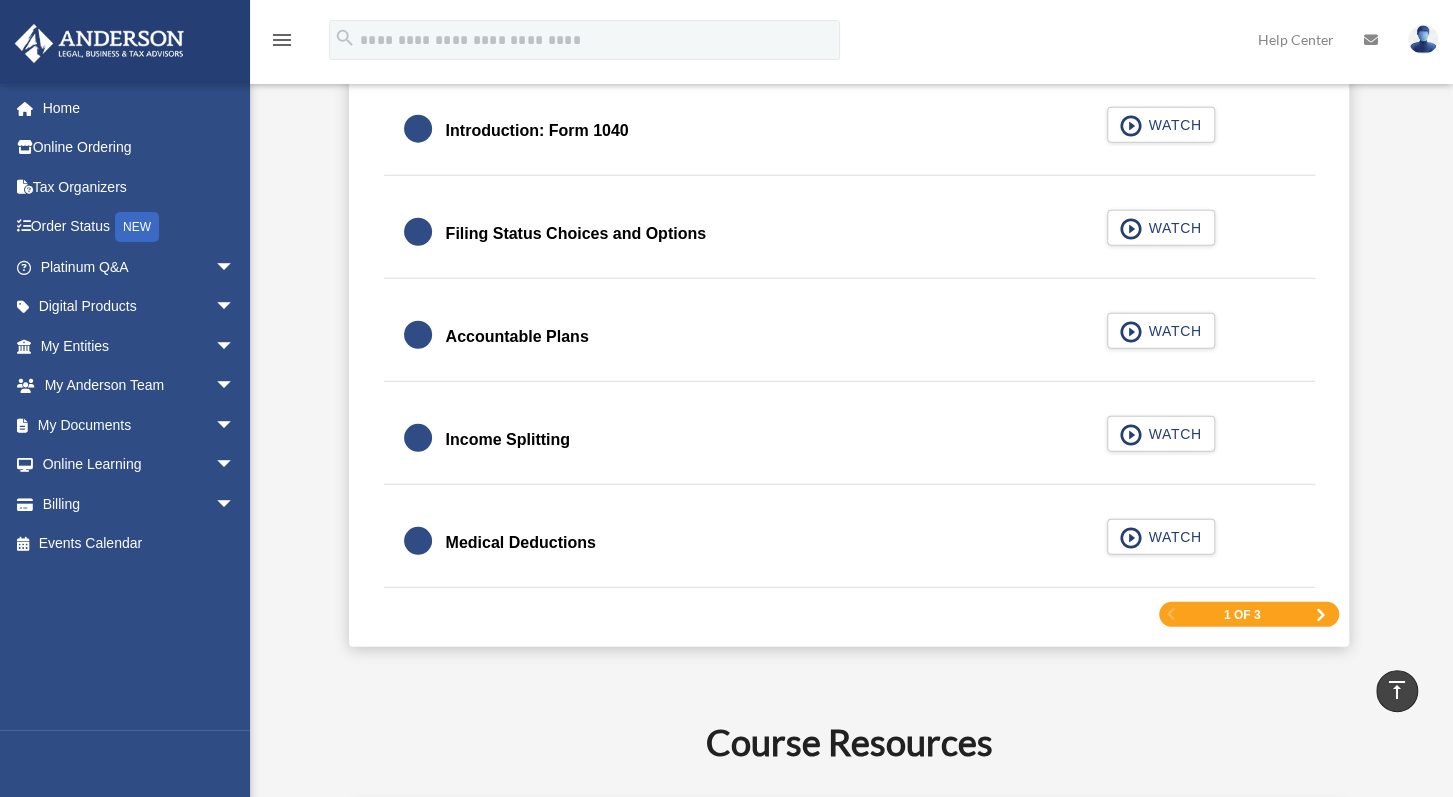 scroll, scrollTop: 3000, scrollLeft: 0, axis: vertical 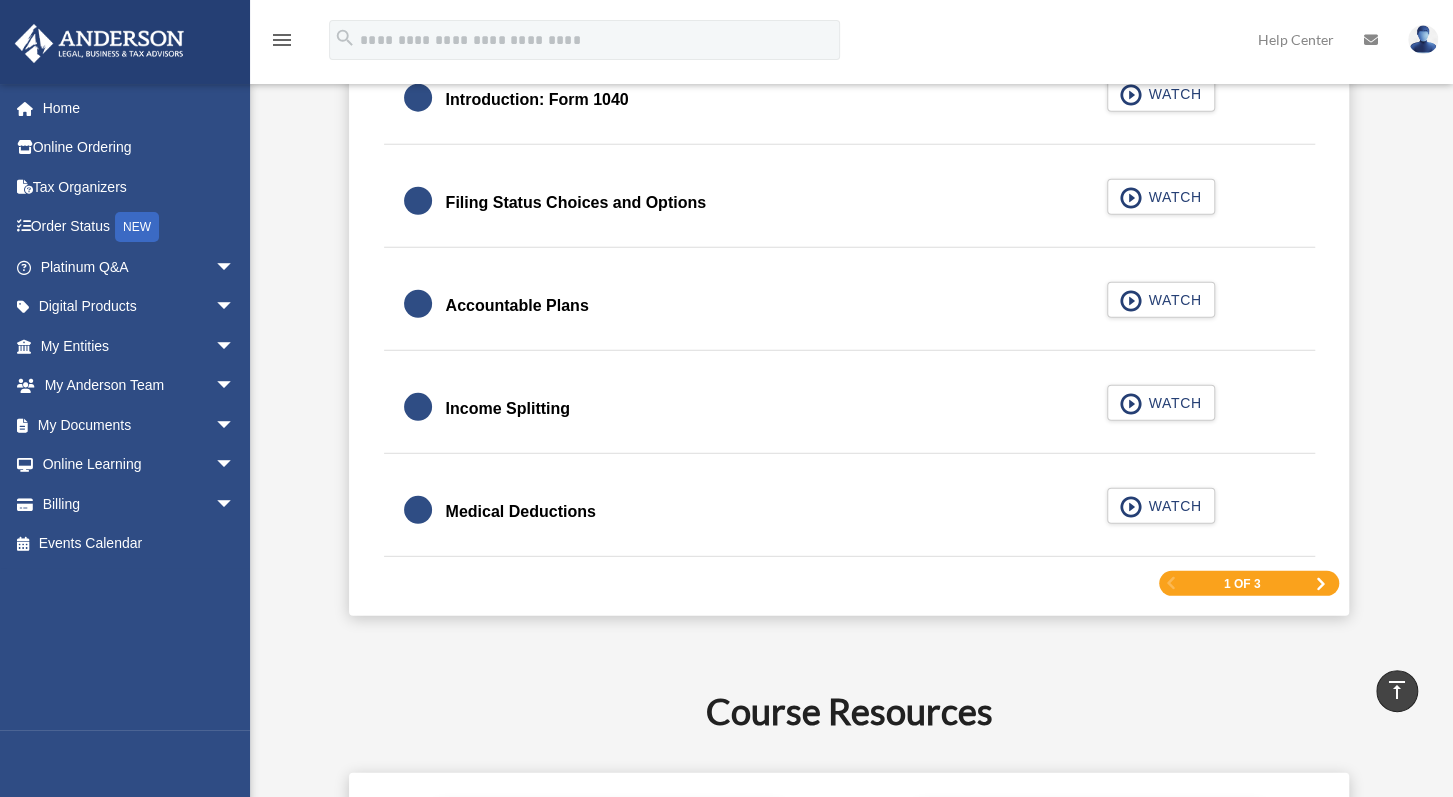 click on "0% Complete
Last activity on [DATE] [TIME]
Introduction
Video Lessons
Resources
Trainer
Introduction
Video Lessons
Tax Planning For Real Estate Investors
Introduction to Real Estate Investing
WATCH
Tax Losses with Rental Properties
WATCH
Rental Property Deductions
WATCH
Real Estate Professional Status
WATCH" at bounding box center [849, -192] 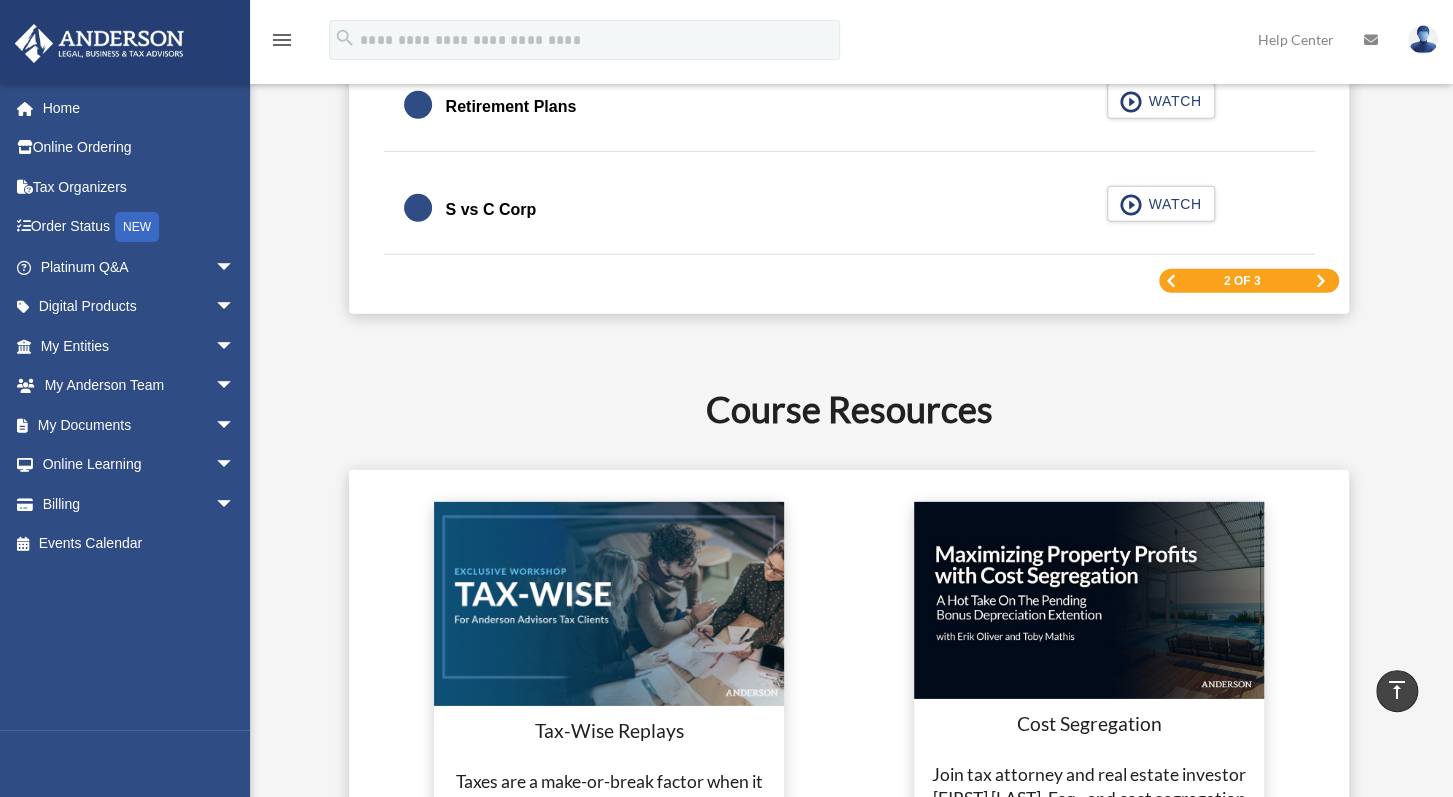 scroll, scrollTop: 2941, scrollLeft: 0, axis: vertical 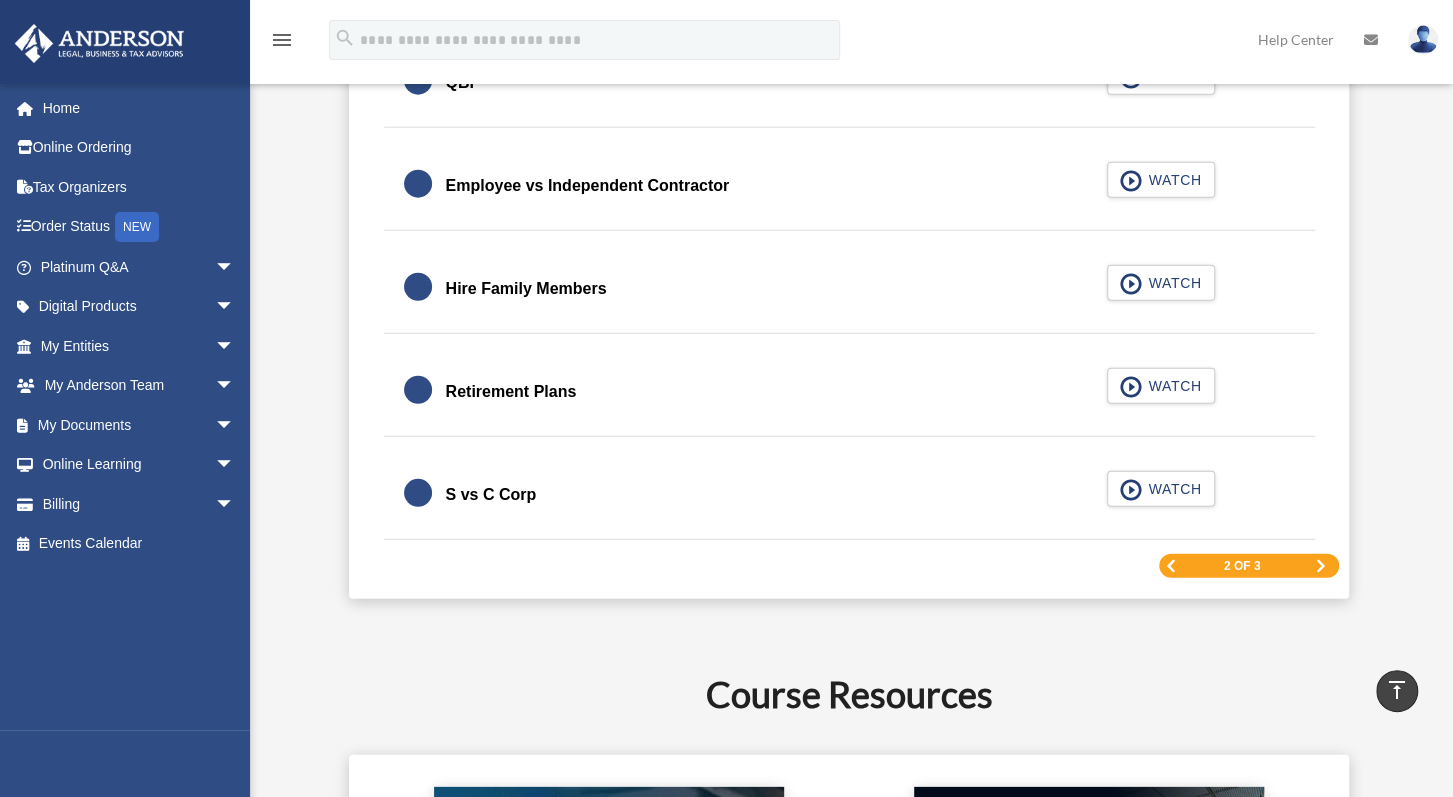 click at bounding box center (1170, 566) 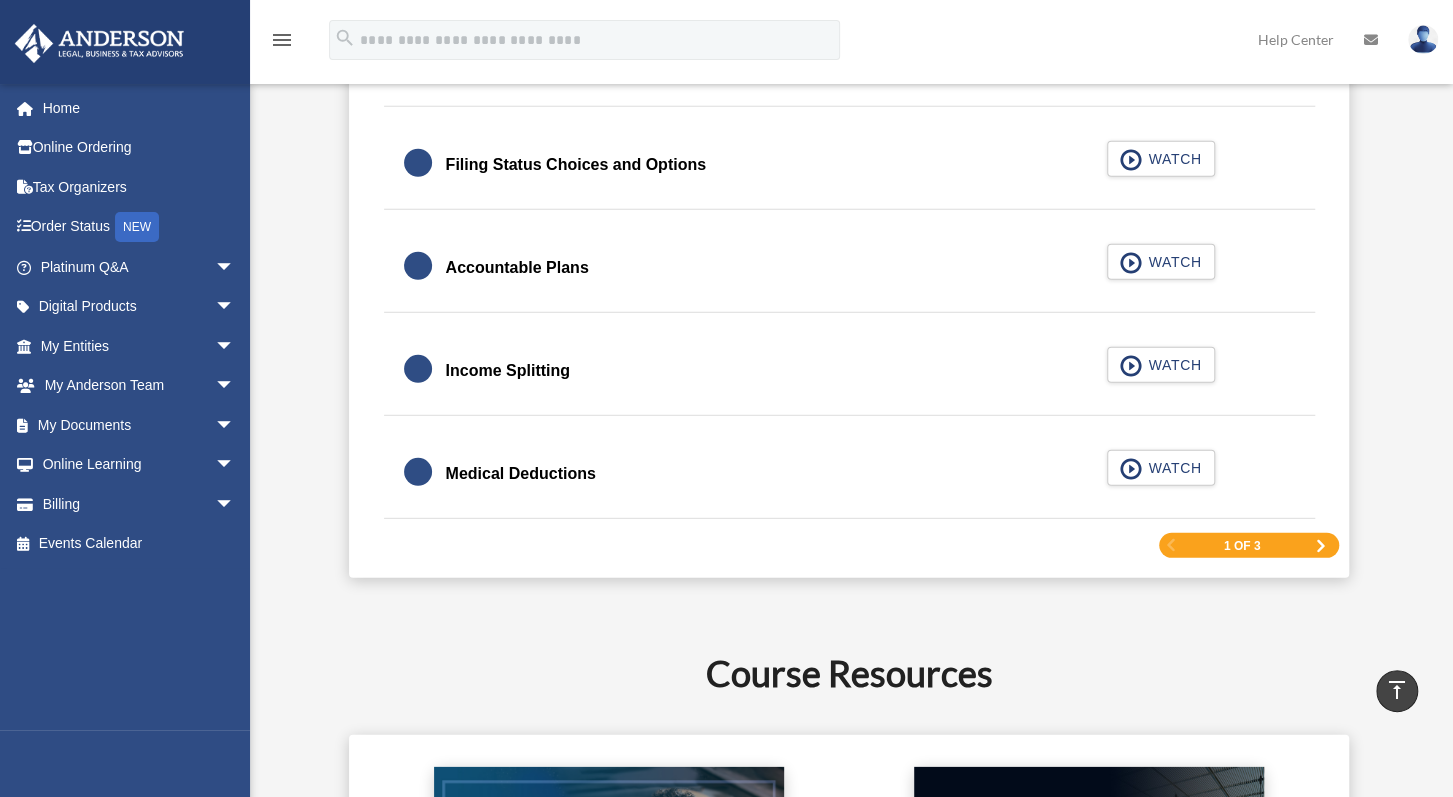 scroll, scrollTop: 2941, scrollLeft: 0, axis: vertical 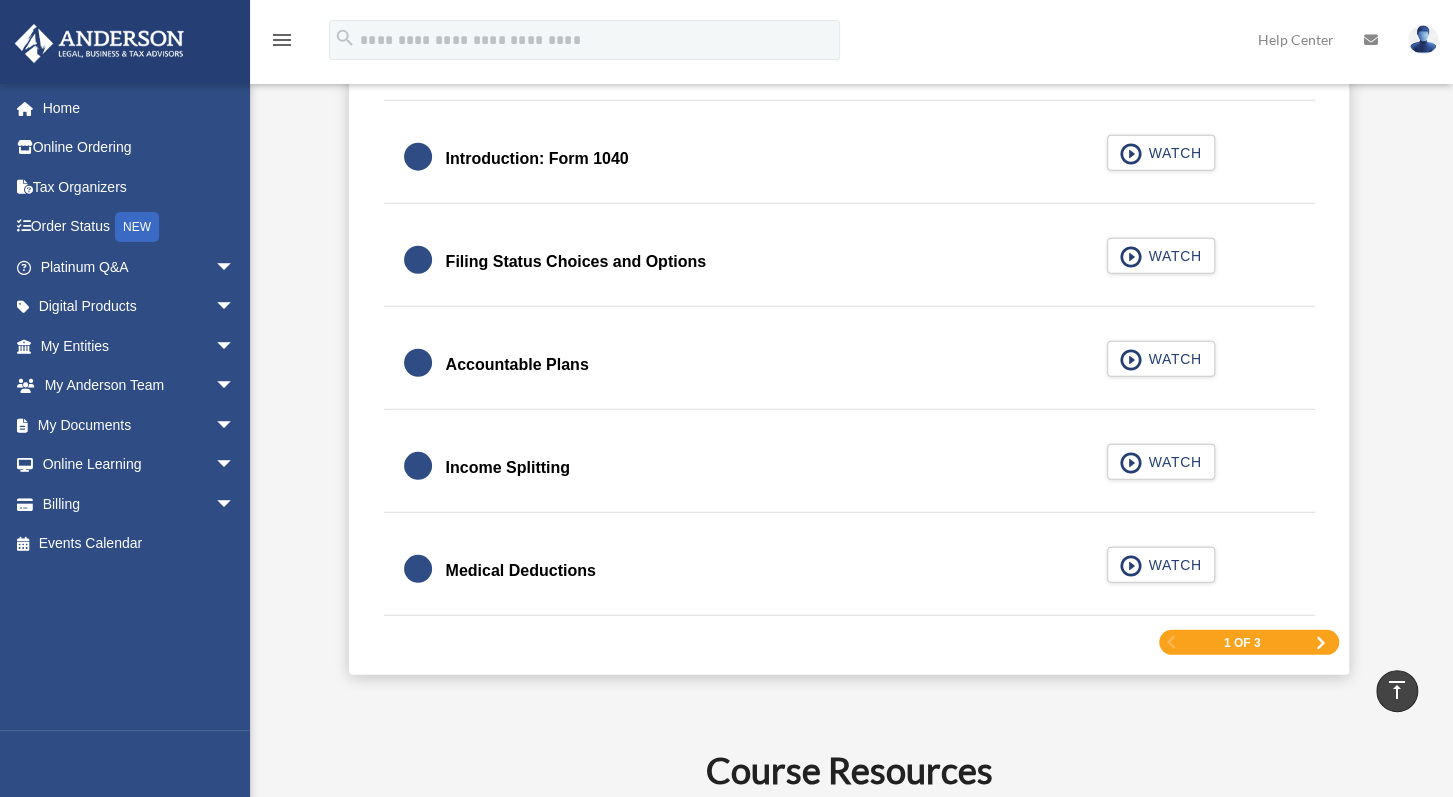 click on "Income Splitting" at bounding box center [508, 468] 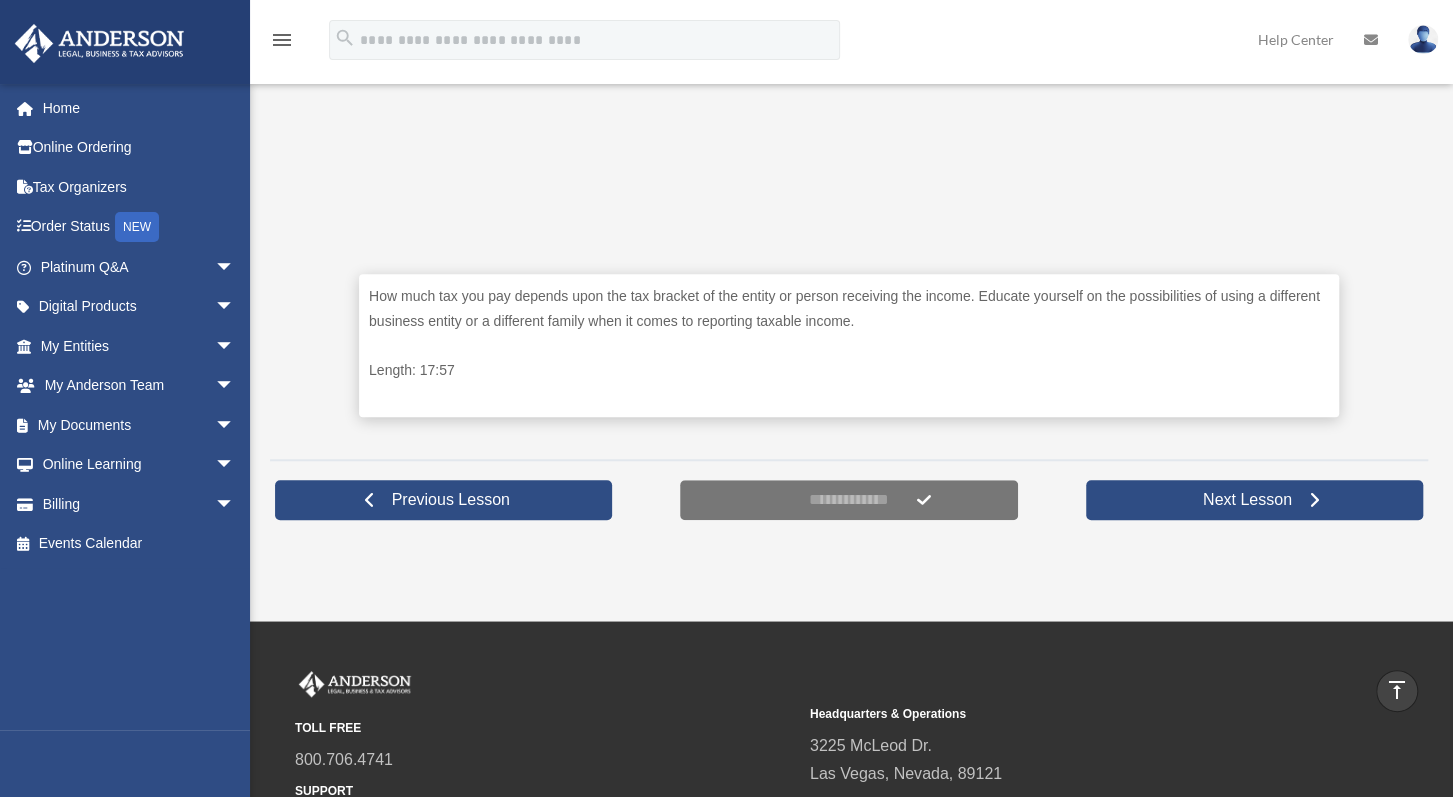 scroll, scrollTop: 598, scrollLeft: 0, axis: vertical 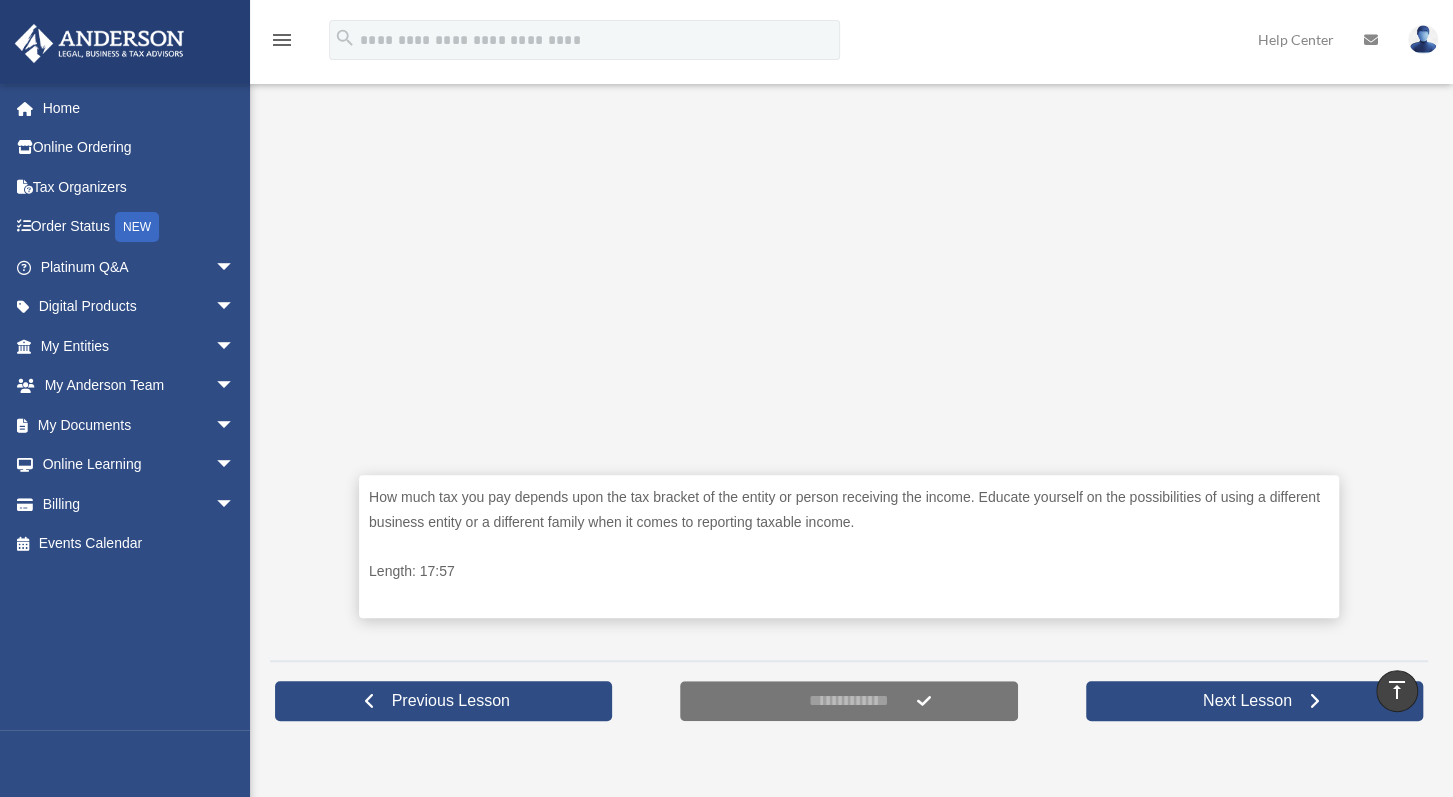 click on "How much tax you pay depends upon the tax bracket of the entity or person receiving the income. Educate yourself on the possibilities of using a different business entity or a different family when it comes to reporting taxable income.
Length: [TIME]
FORMS & publications" at bounding box center (849, 266) 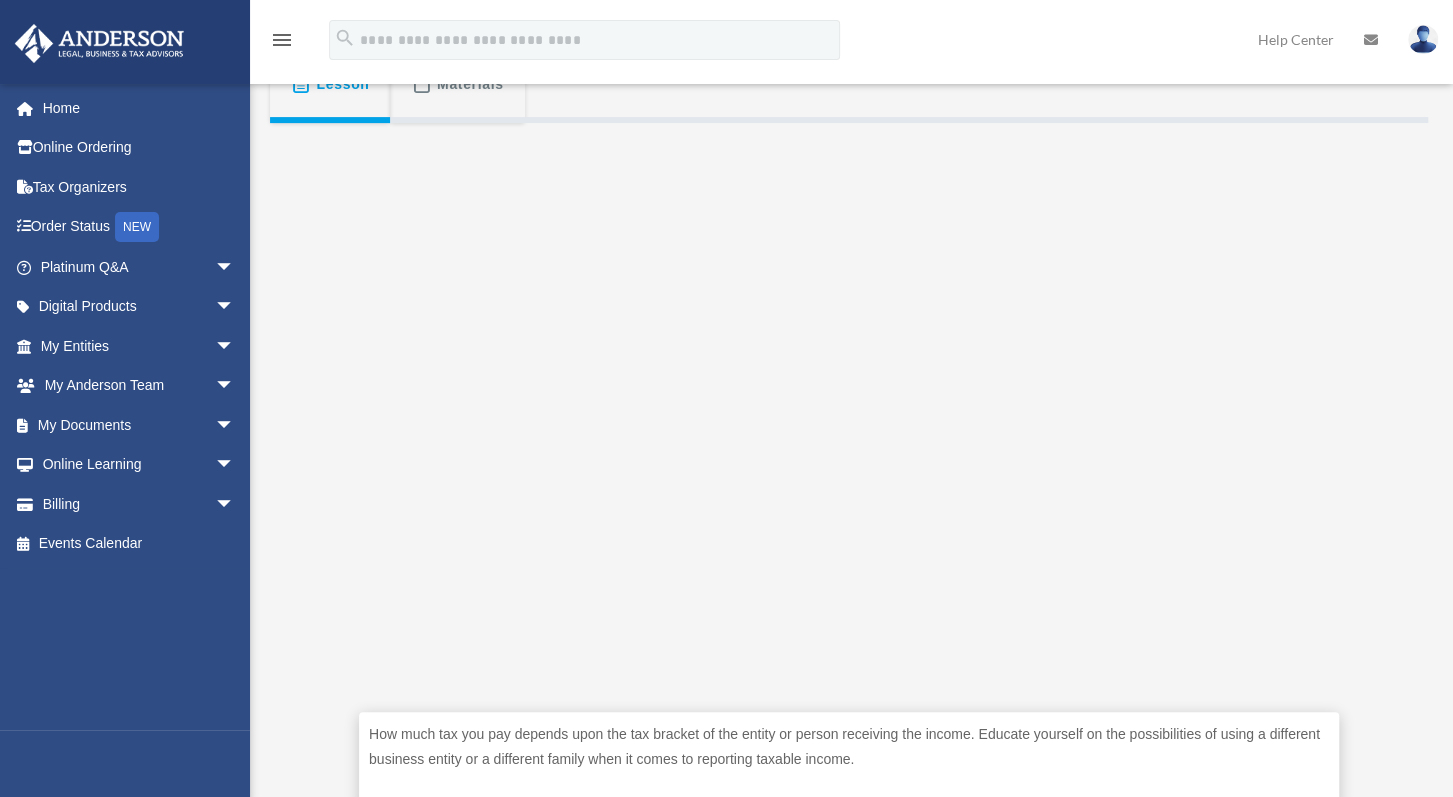 scroll, scrollTop: 498, scrollLeft: 0, axis: vertical 